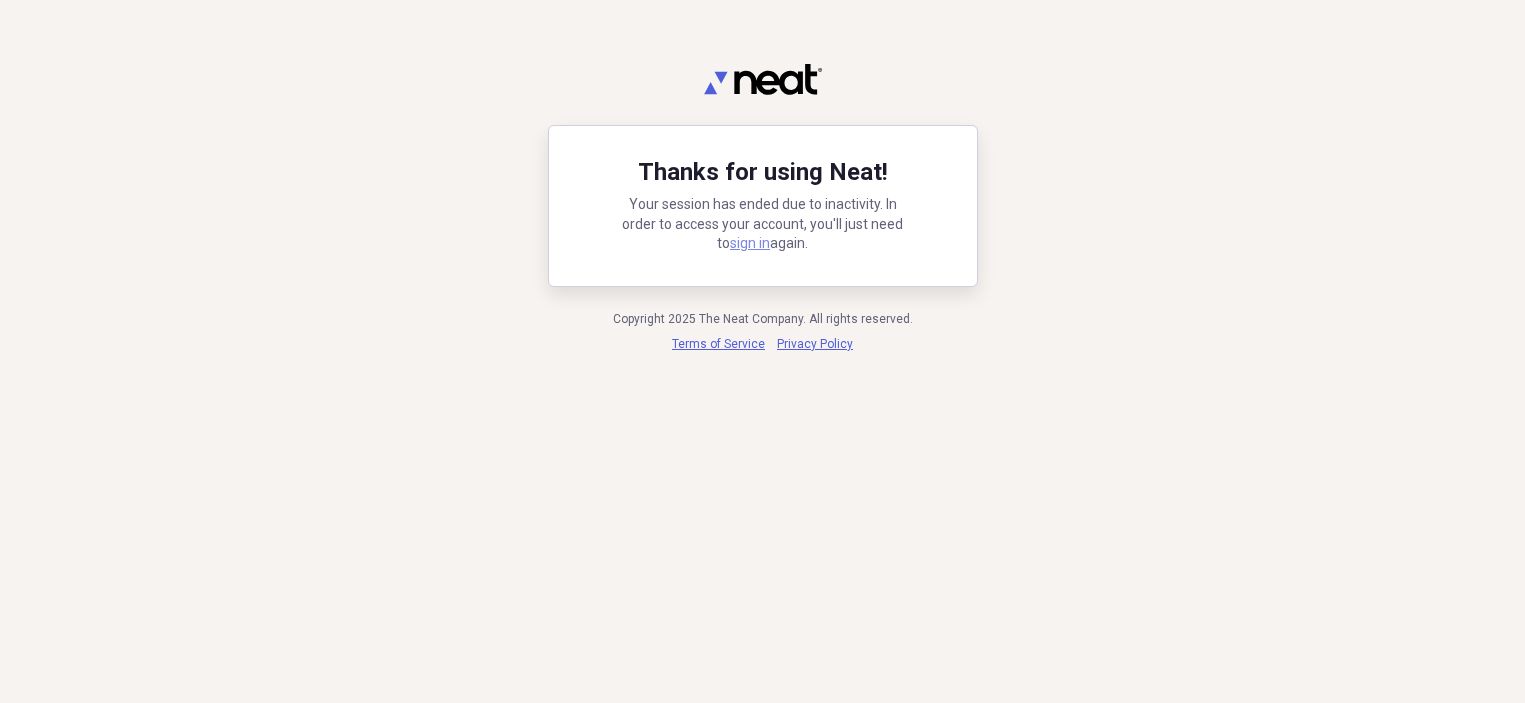 scroll, scrollTop: 0, scrollLeft: 0, axis: both 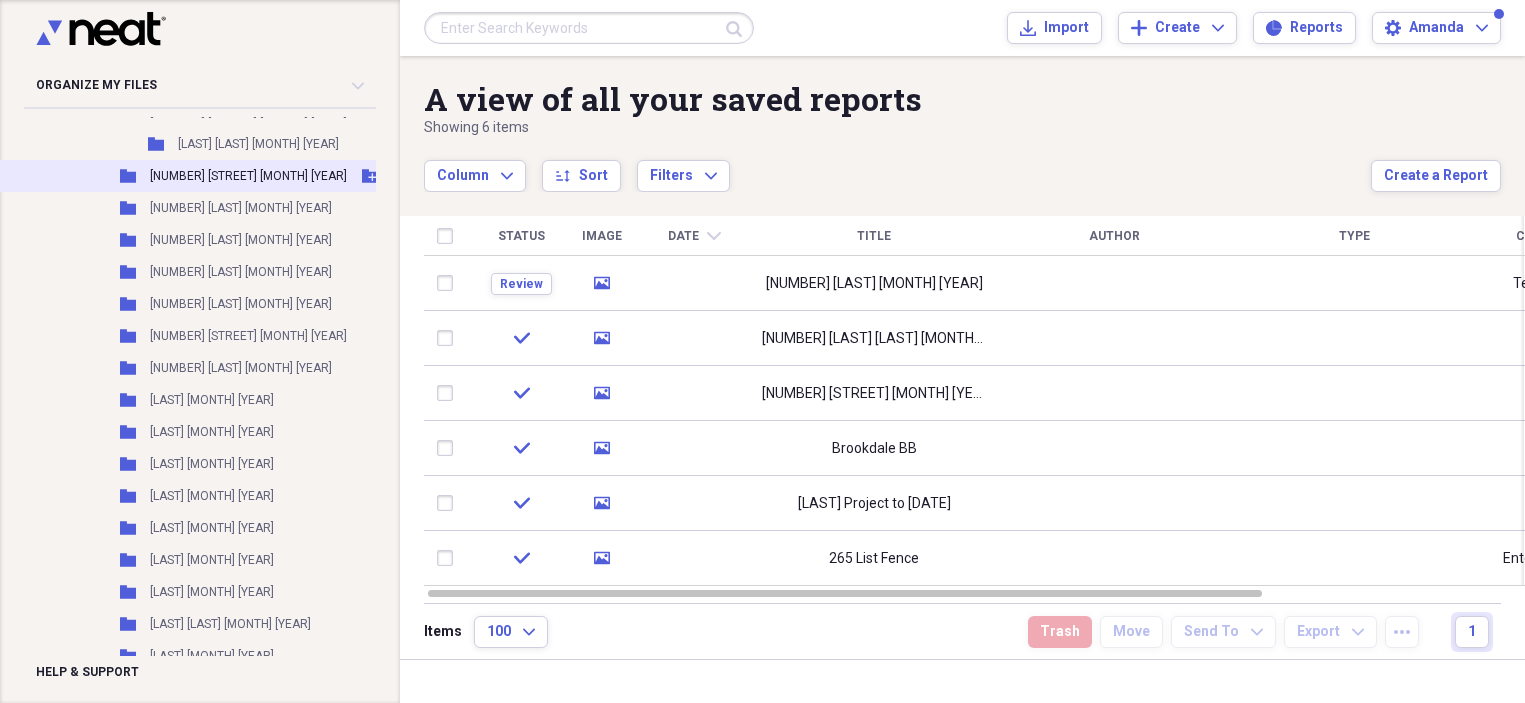 click on "Folder [NUMBER] [STREET] [MONTH] [YEAR] Add Folder" at bounding box center (237, 176) 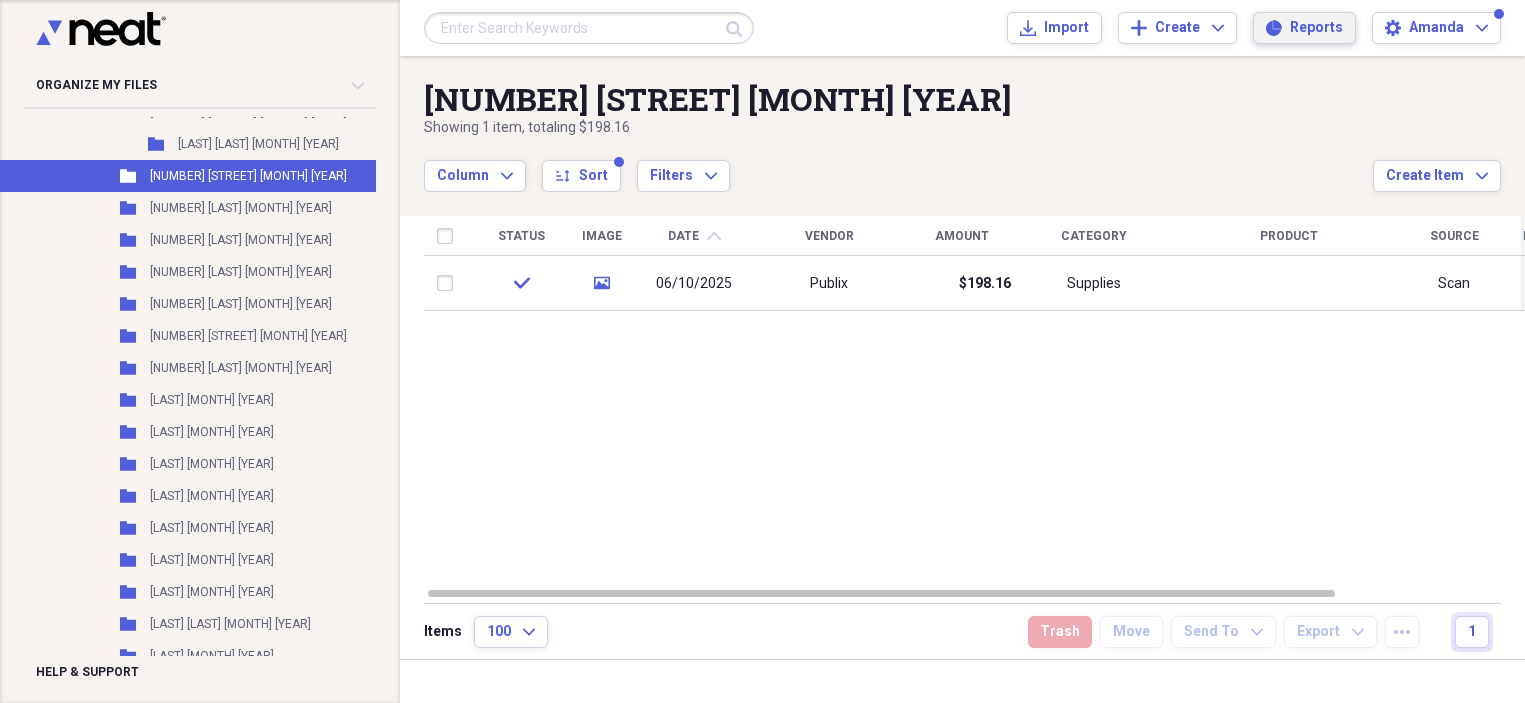 click on "Reports" at bounding box center [1316, 28] 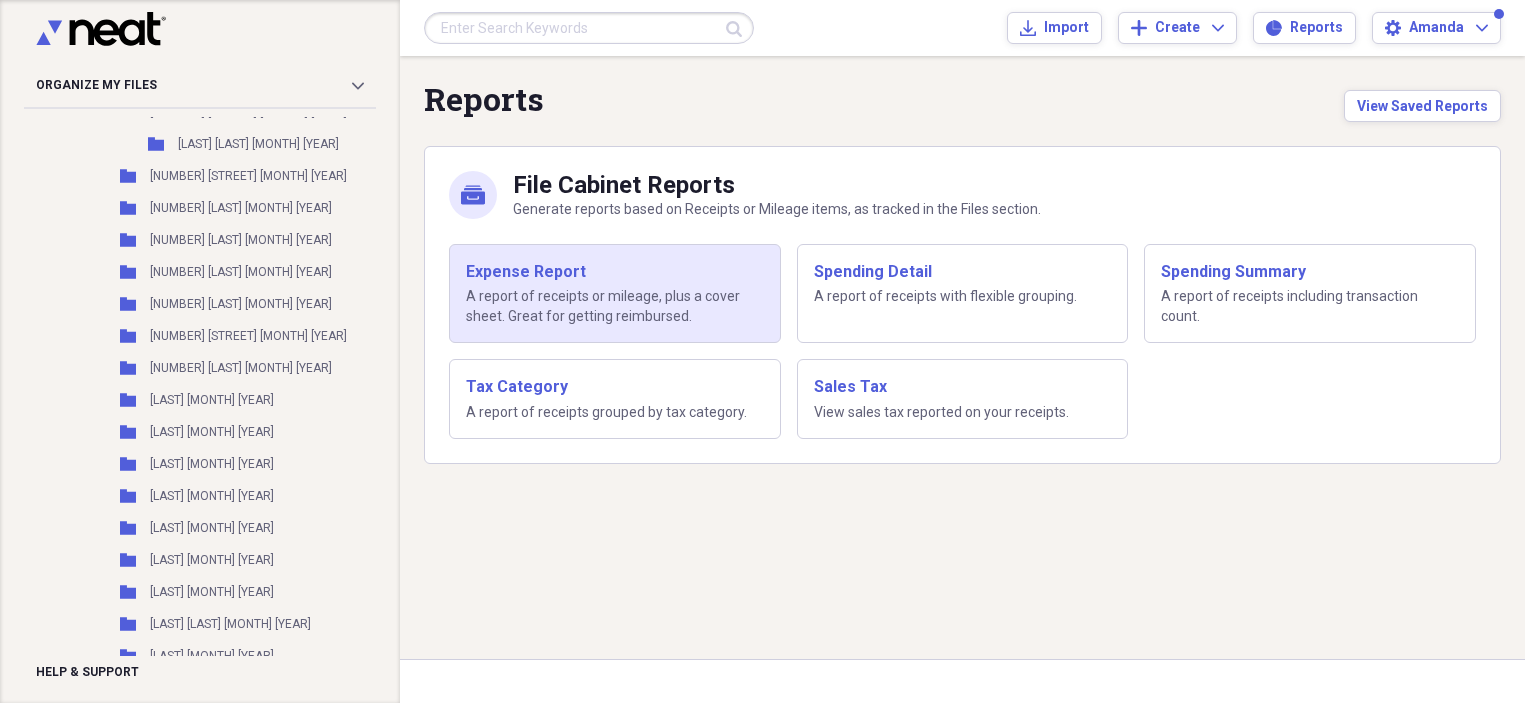 click on "Expense Report" at bounding box center (615, 272) 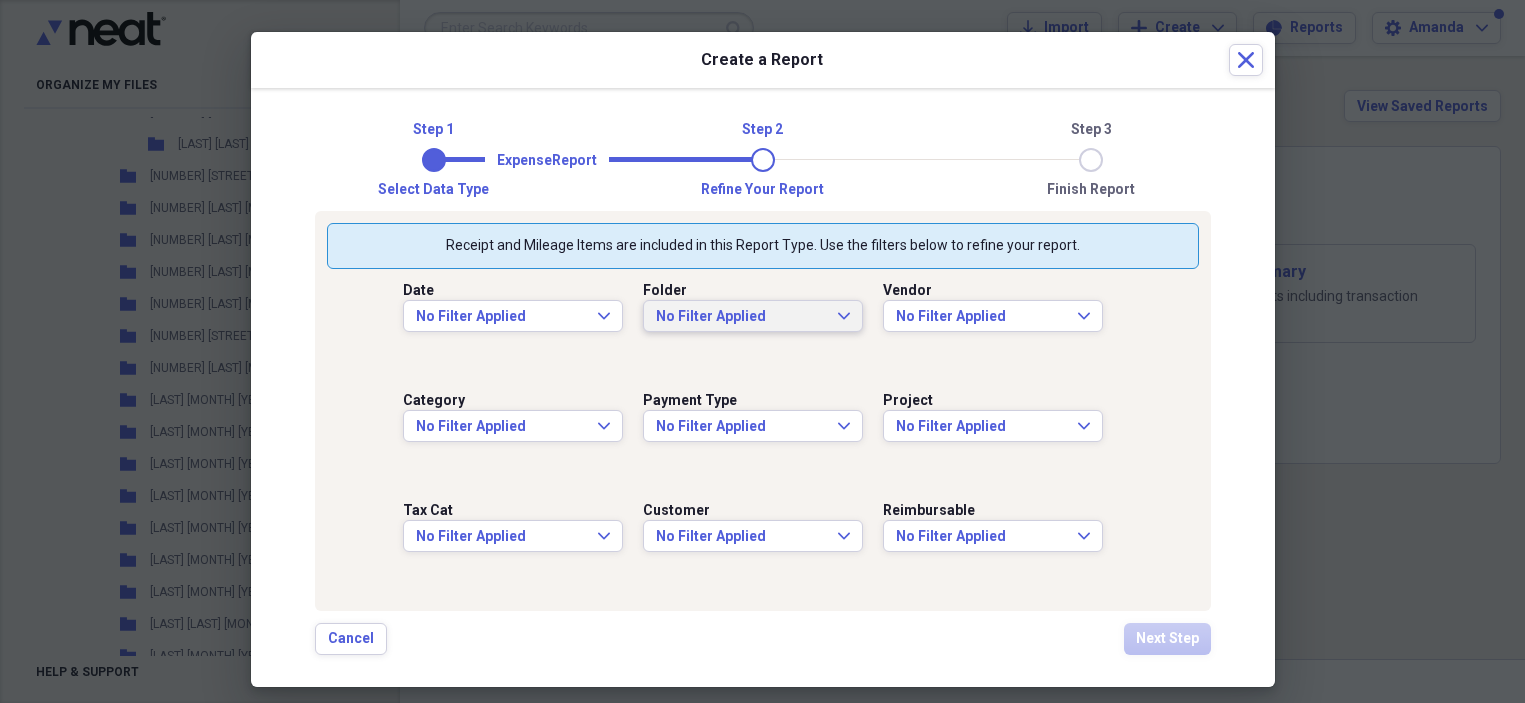 click on "No Filter Applied" at bounding box center [741, 317] 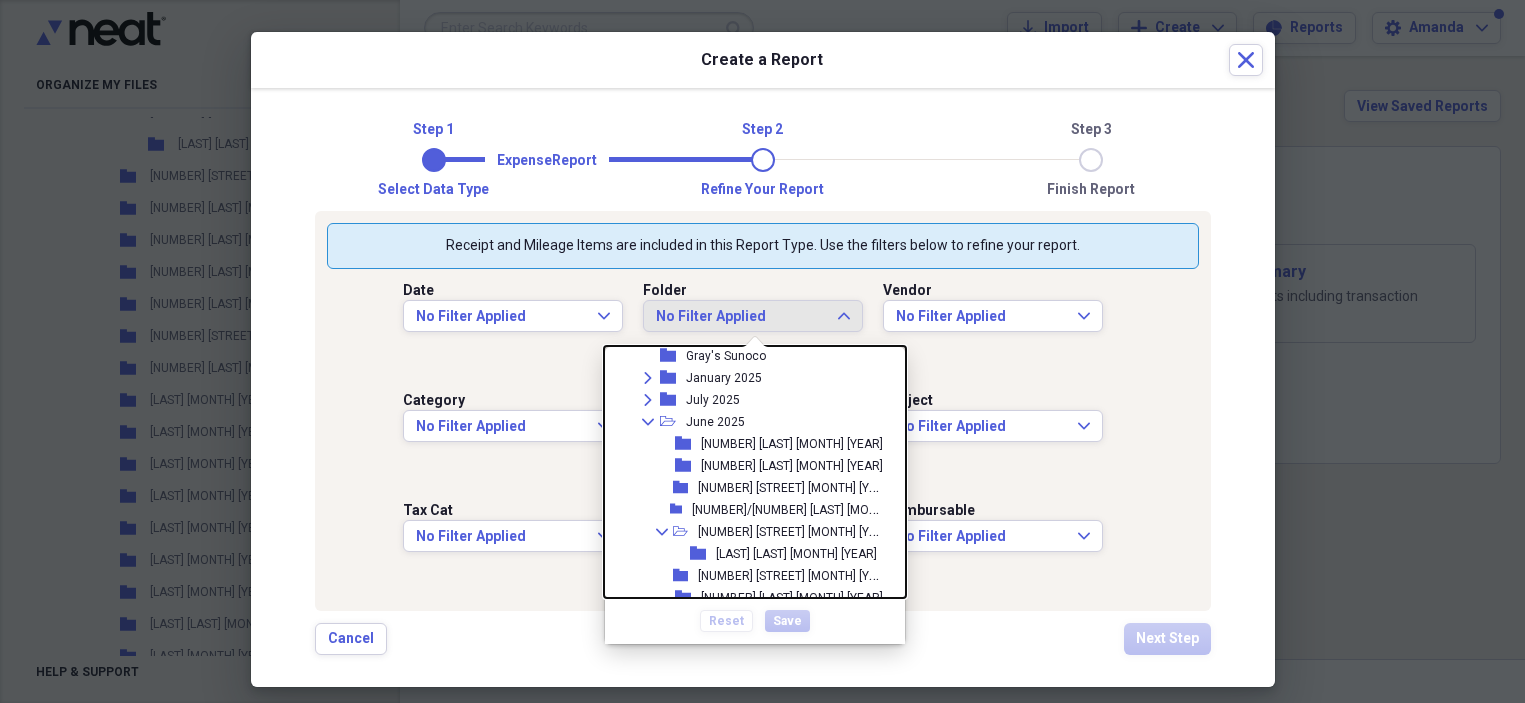 scroll, scrollTop: 411, scrollLeft: 0, axis: vertical 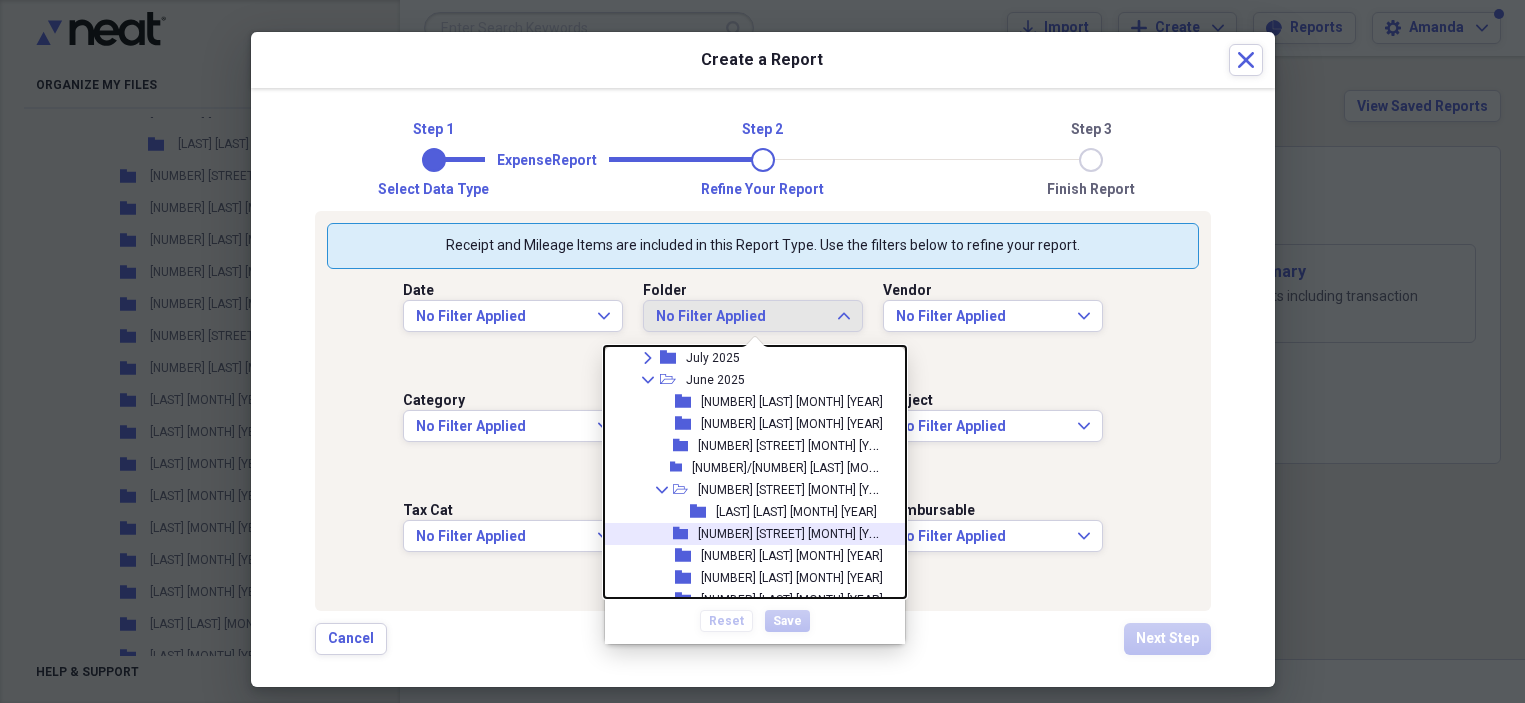 click on "[NUMBER] [STREET] [MONTH] [YEAR]" at bounding box center (796, 532) 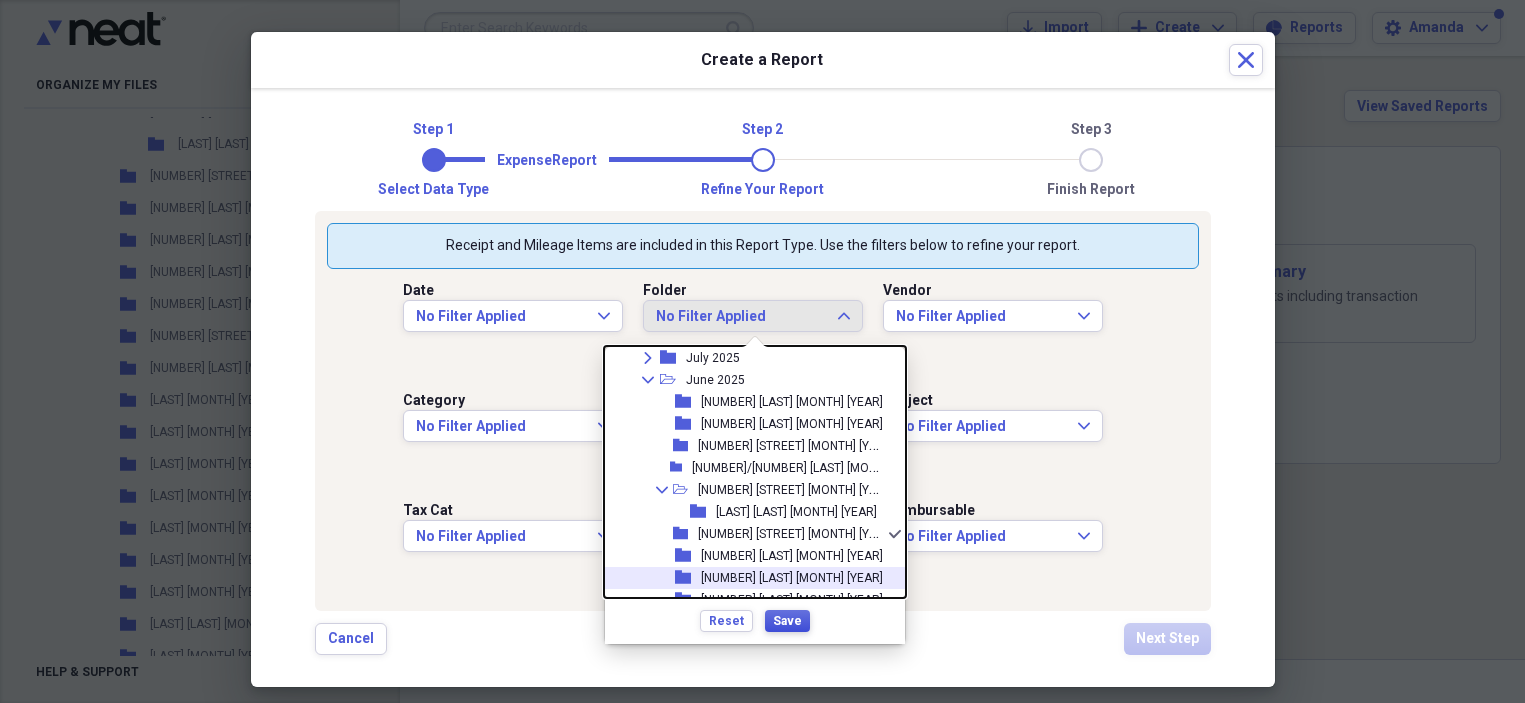 click on "Save" at bounding box center (787, 621) 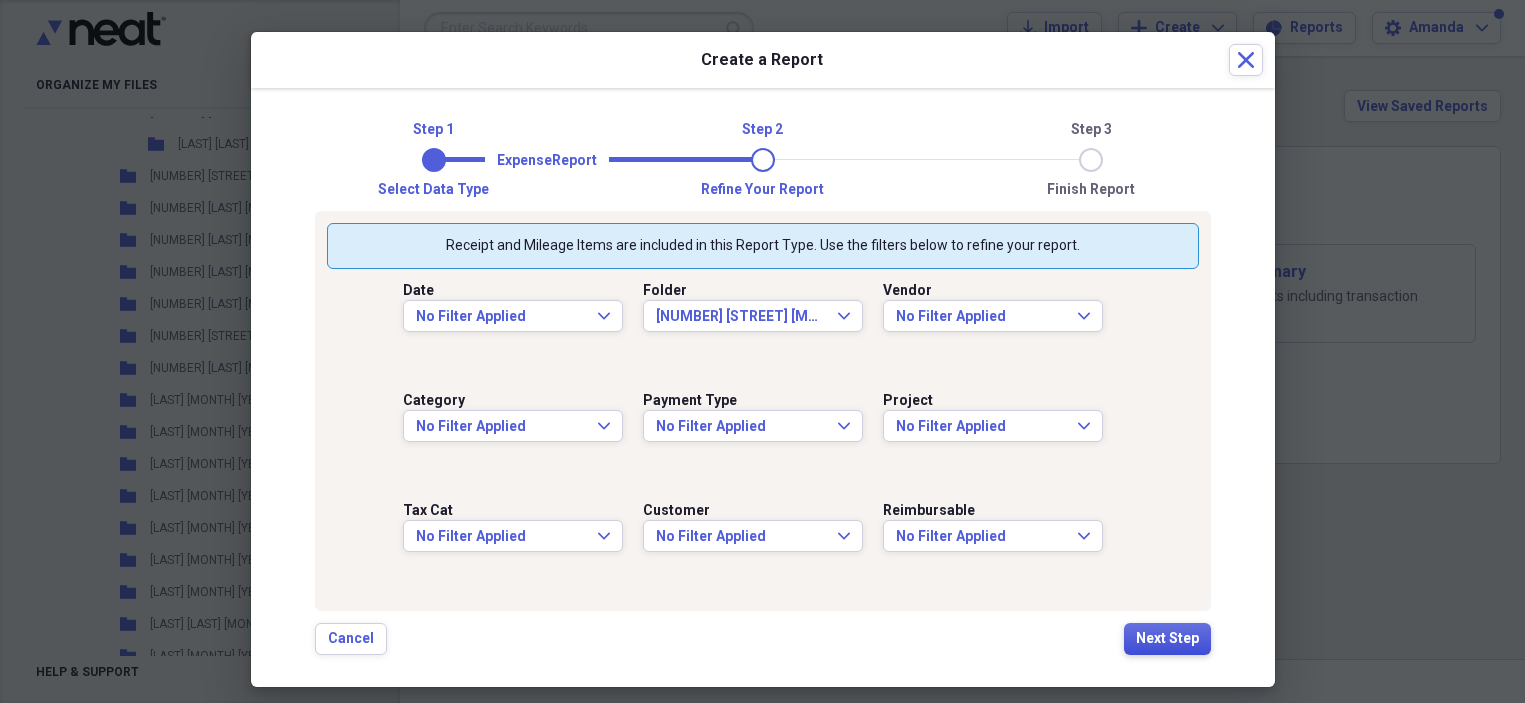 click on "Next Step" at bounding box center [1167, 639] 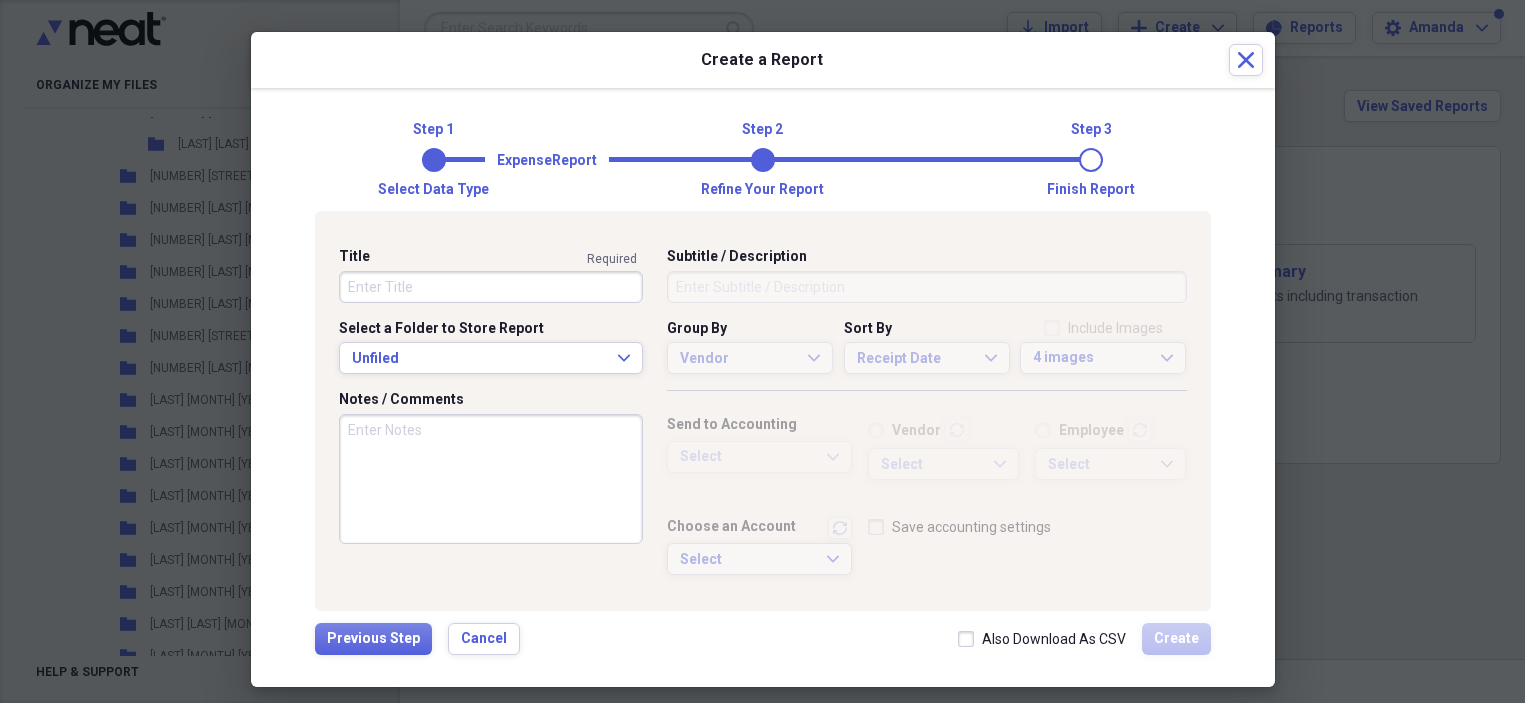 click on "Title" at bounding box center [491, 287] 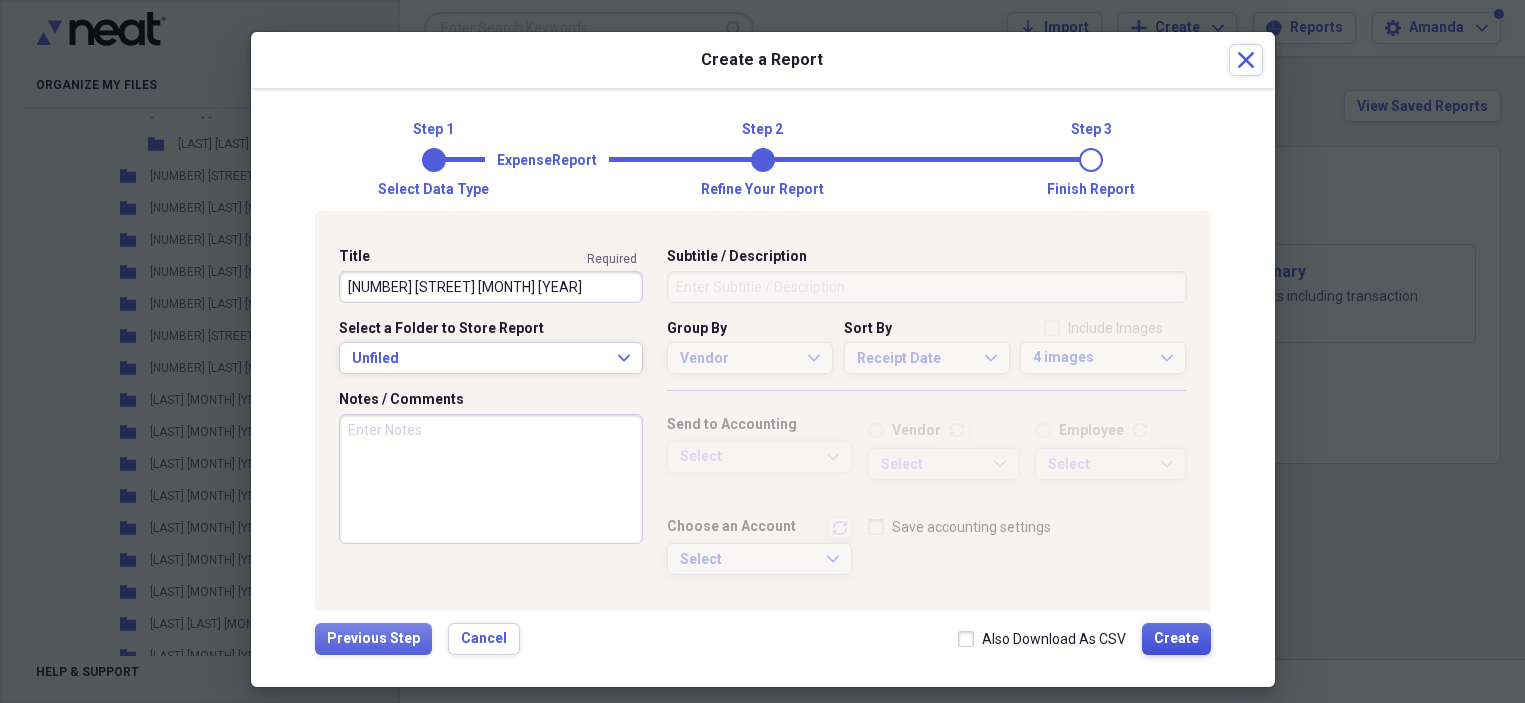 type on "[NUMBER] [STREET] [MONTH] [YEAR]" 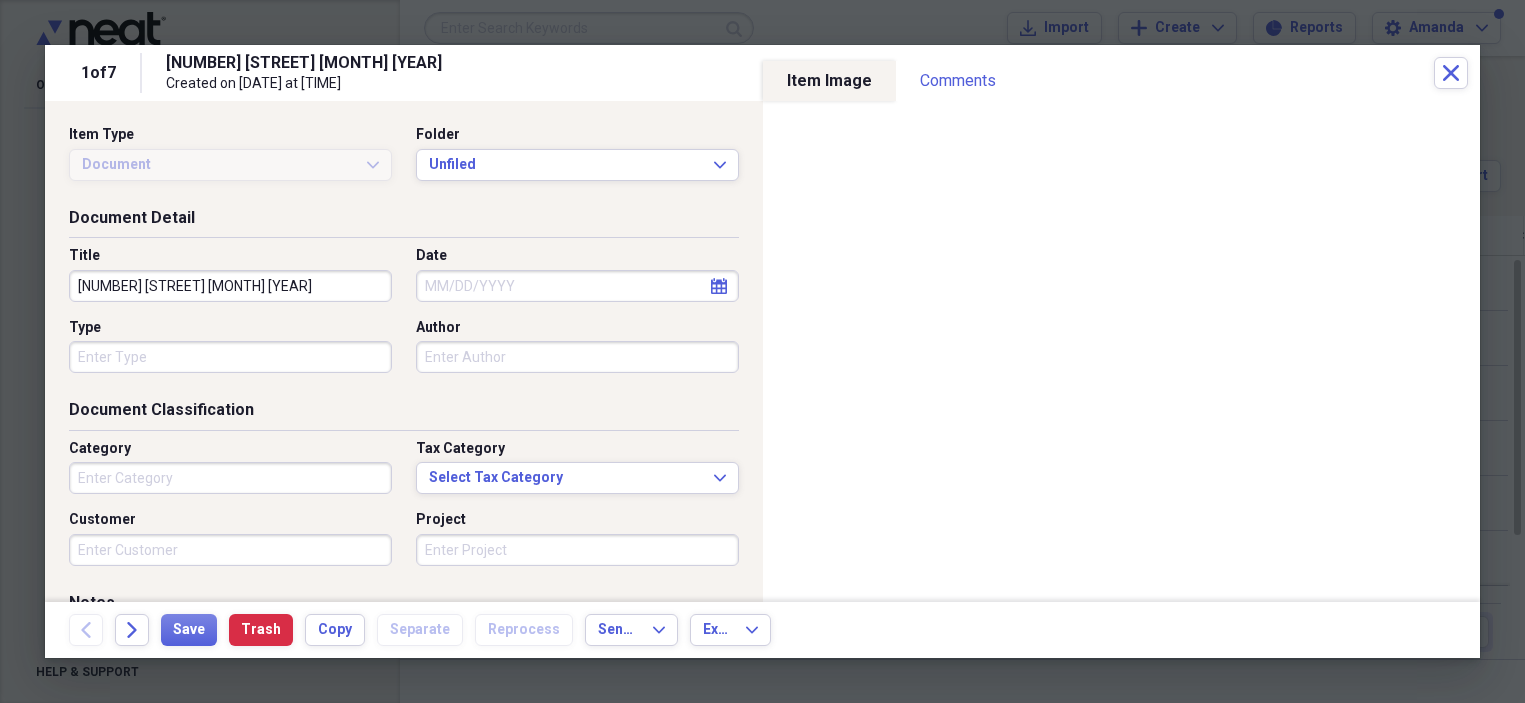 type on "Technology" 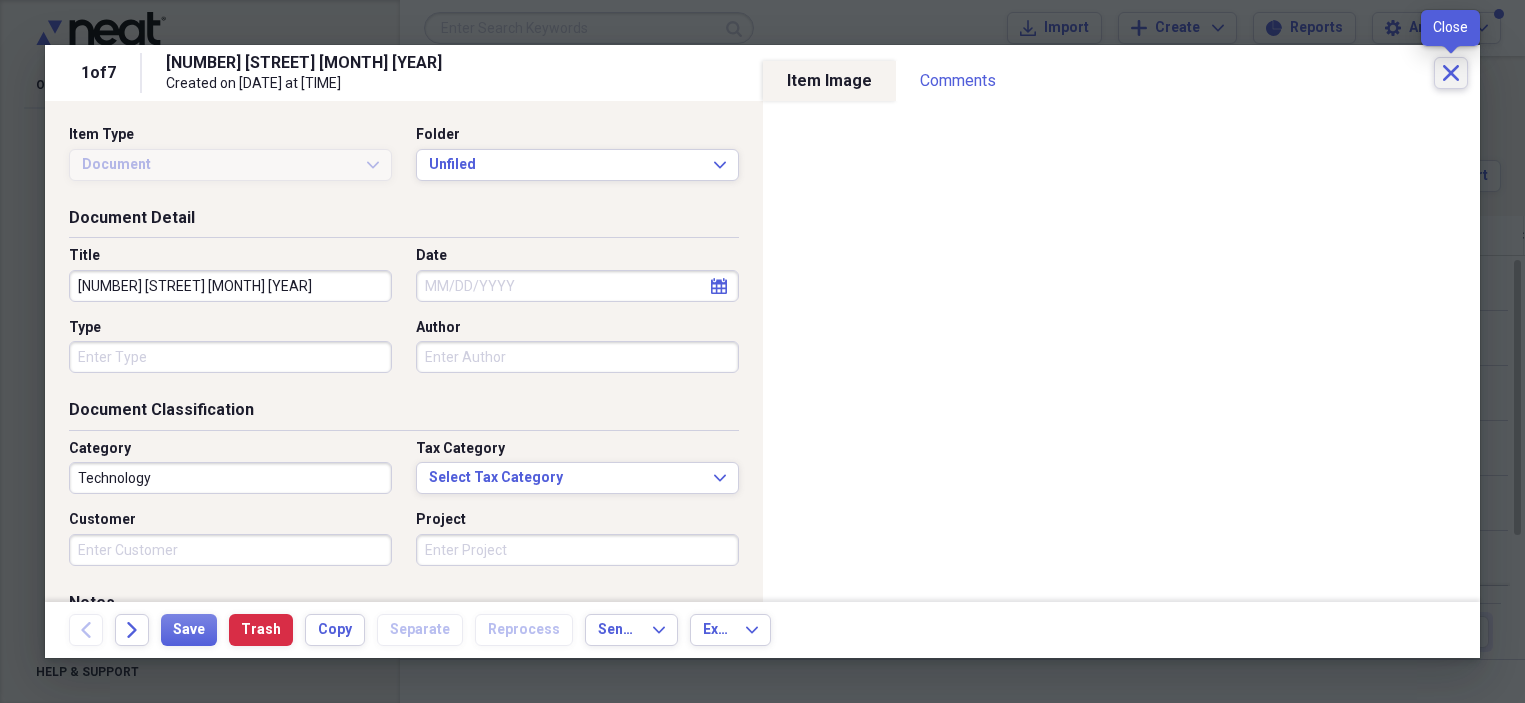 click on "Close" 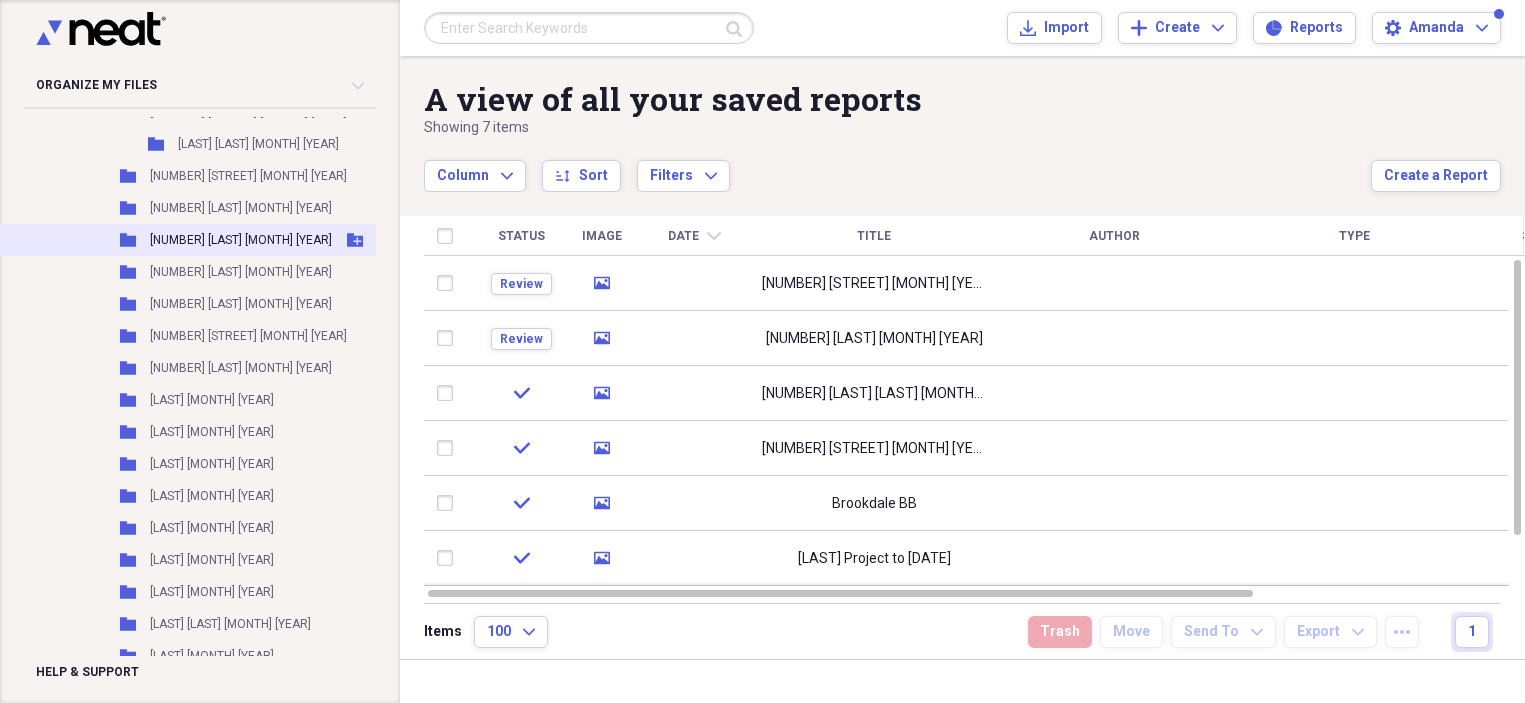 click on "[NUMBER] [LAST] [MONTH] [YEAR]" at bounding box center [241, 240] 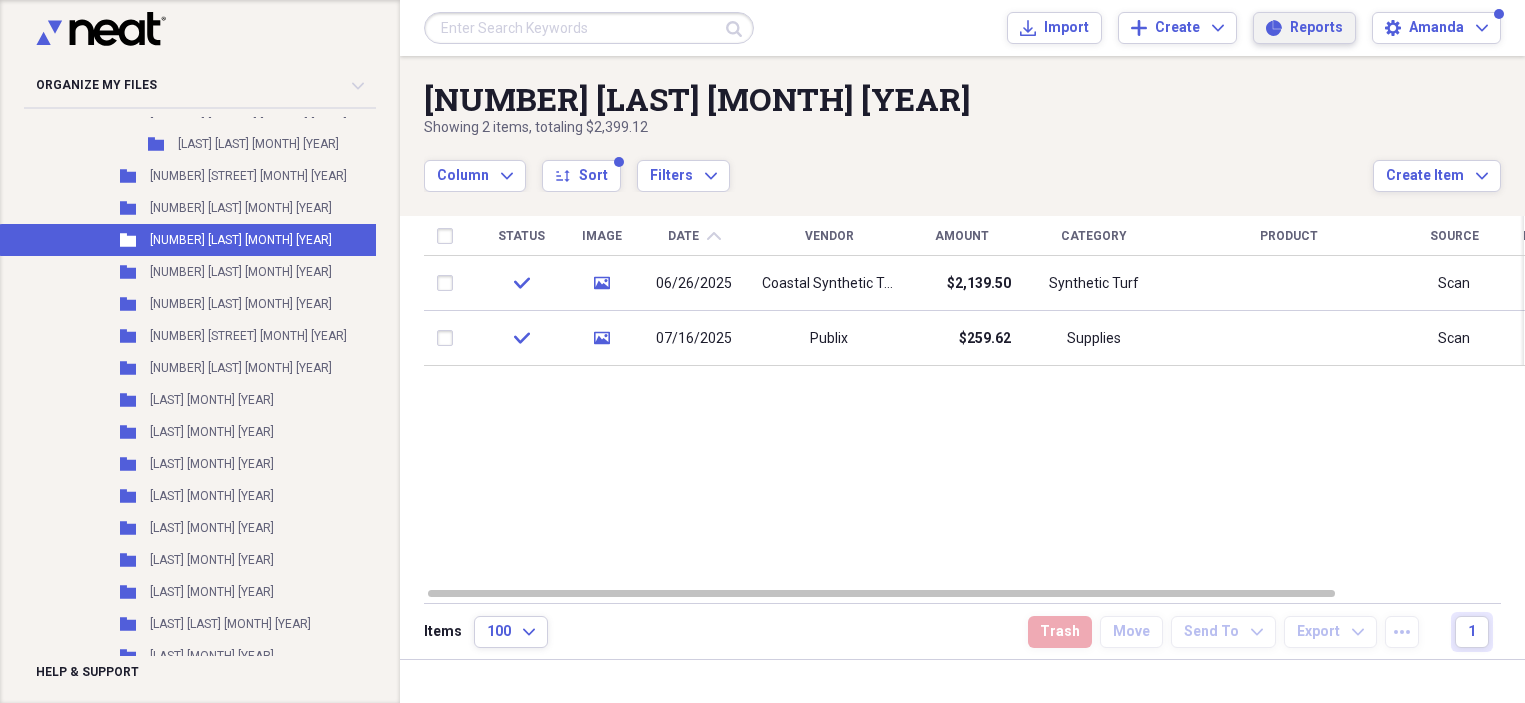 click on "Reports Reports" at bounding box center [1304, 28] 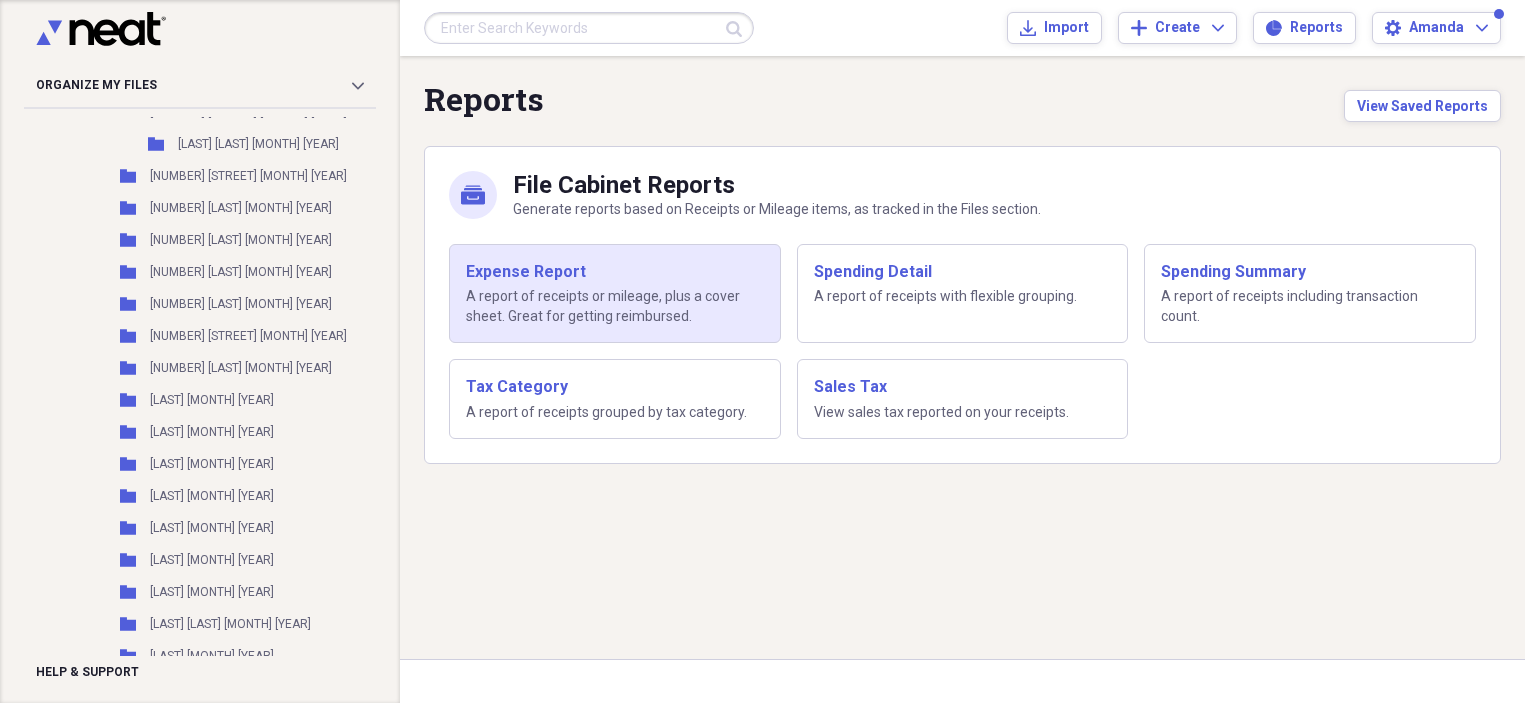 click on "Expense Report A report of receipts or mileage, plus a cover sheet. Great for getting reimbursed." at bounding box center (615, 294) 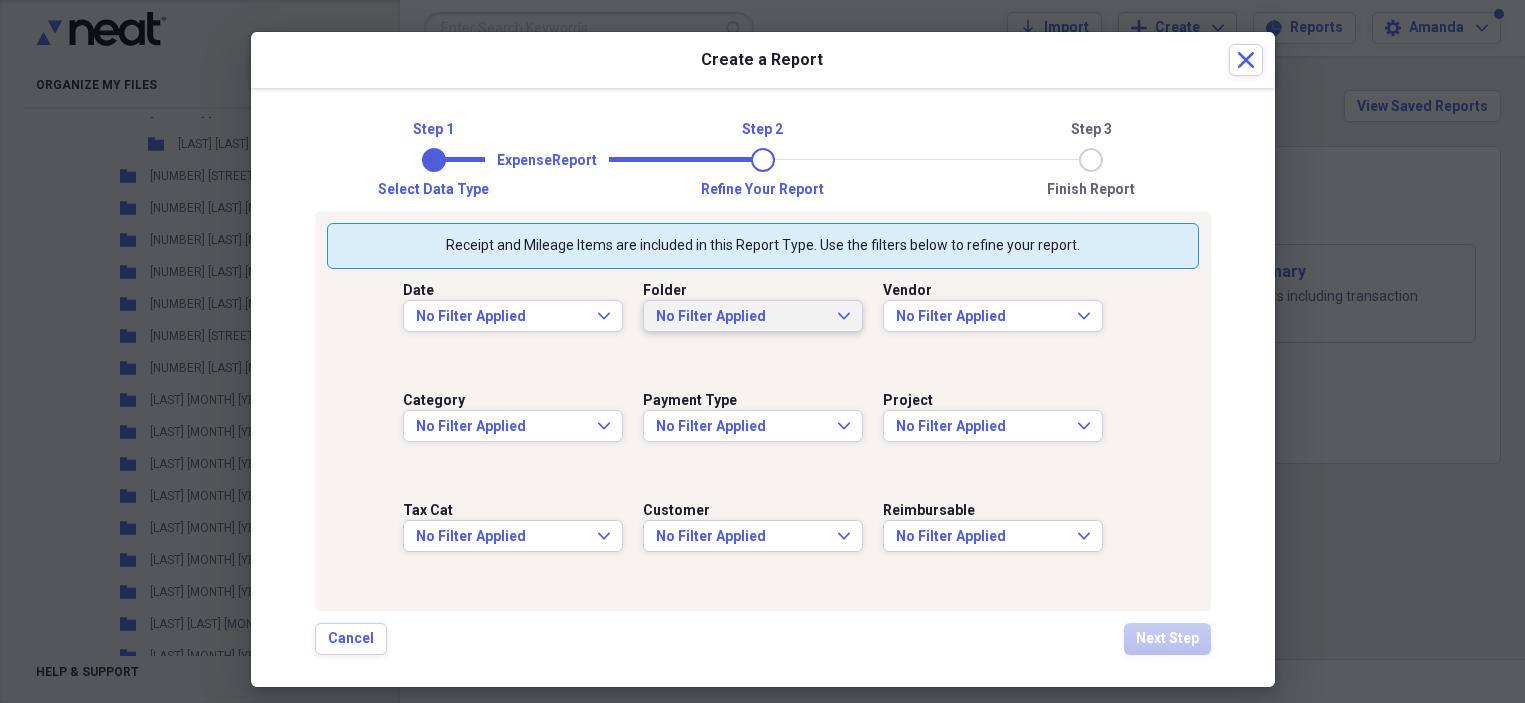 click on "No Filter Applied Expand" at bounding box center [753, 316] 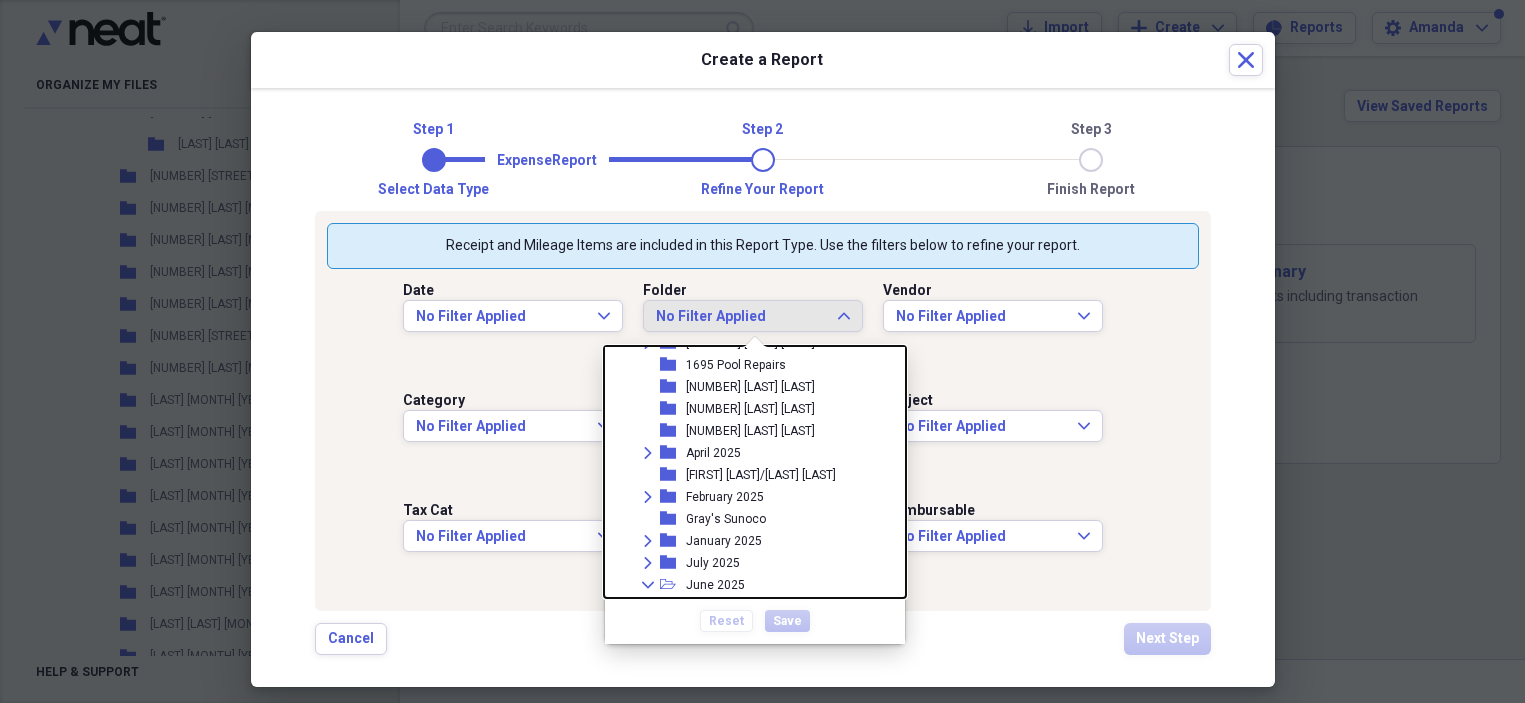 scroll, scrollTop: 411, scrollLeft: 0, axis: vertical 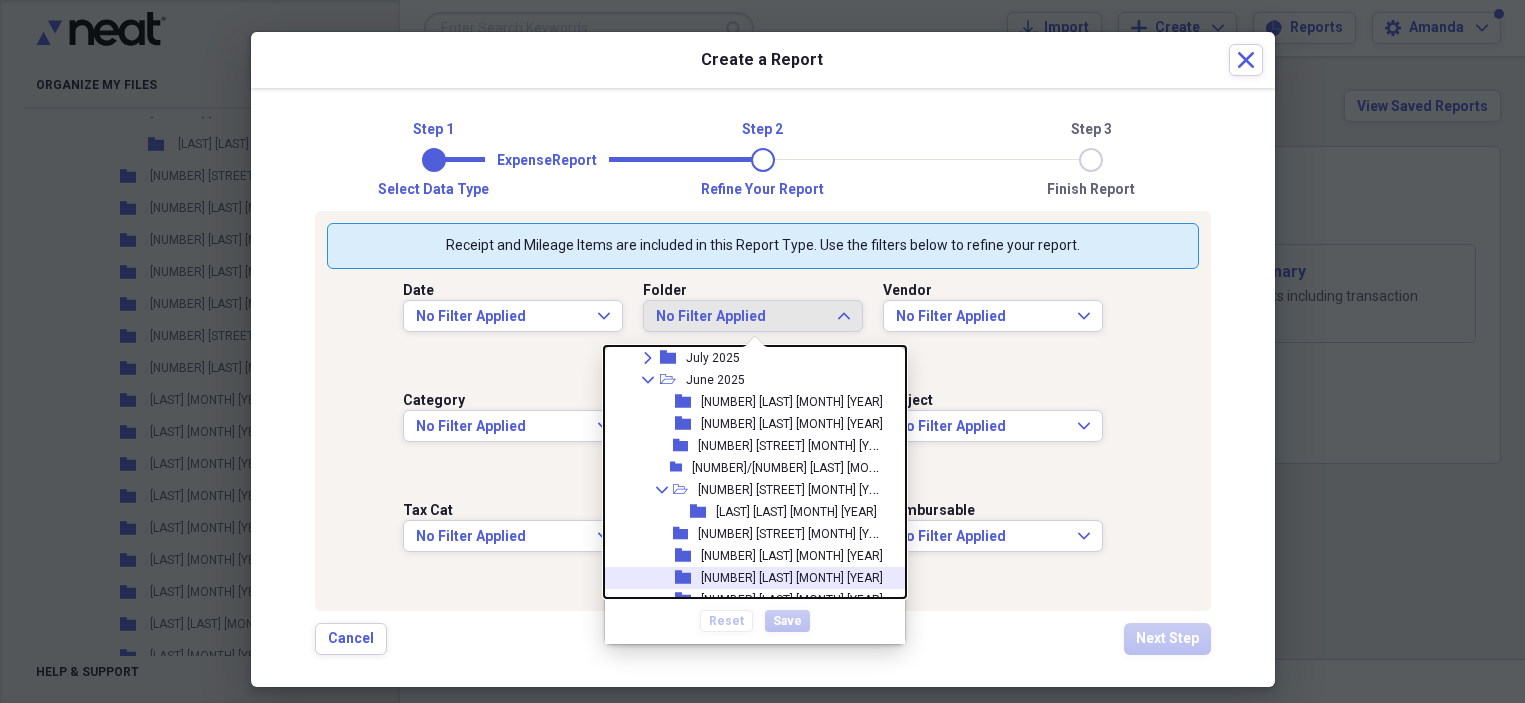 click on "[NUMBER] [LAST] [MONTH] [YEAR]" at bounding box center (792, 578) 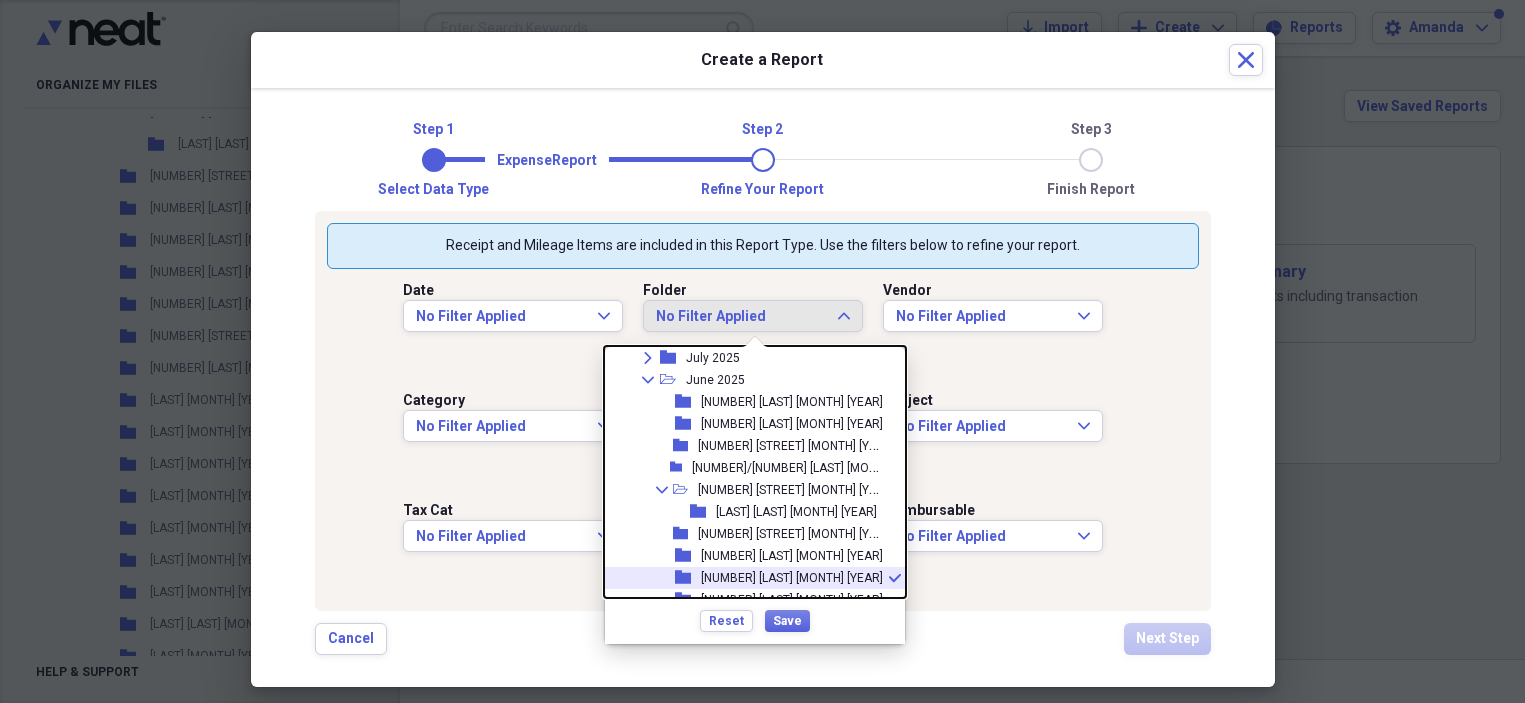 scroll, scrollTop: 0, scrollLeft: 0, axis: both 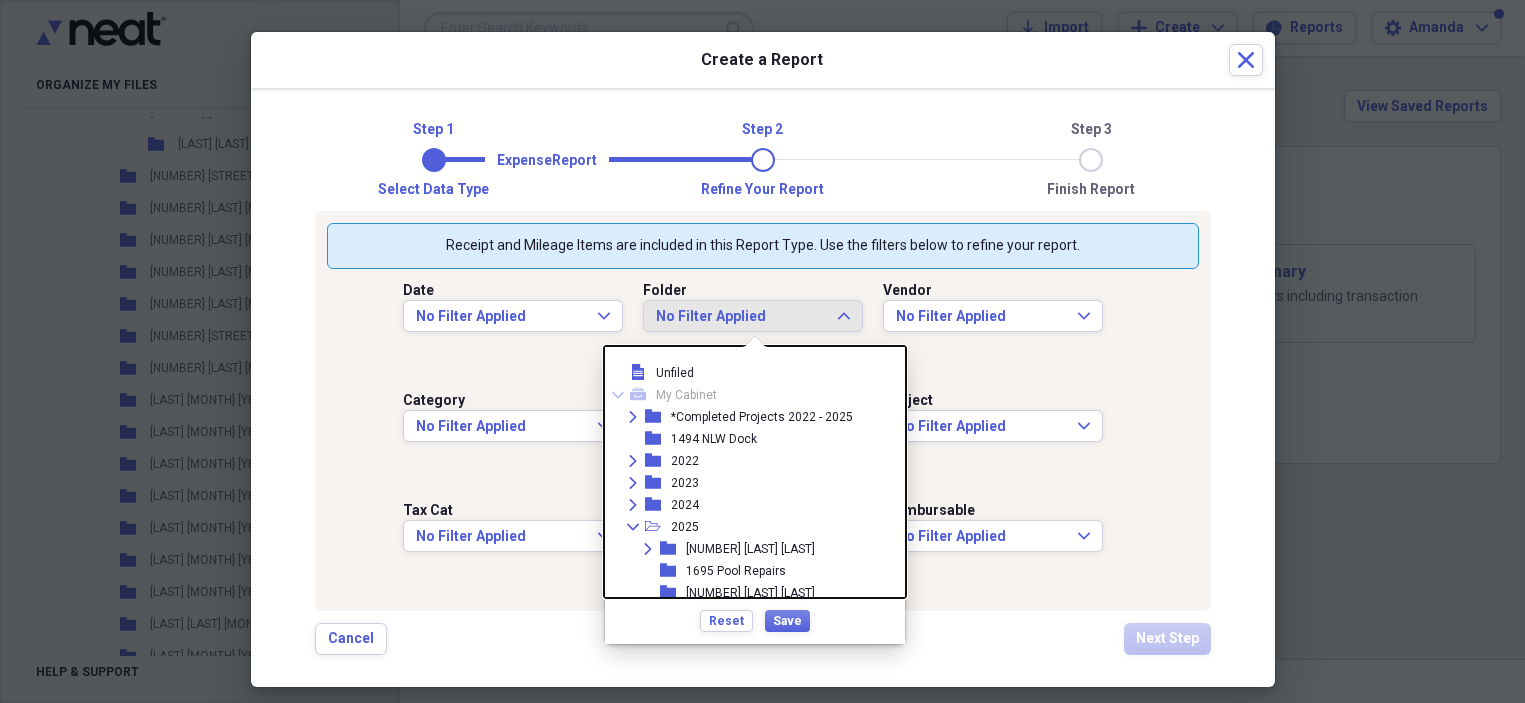 click on "Reset Save" at bounding box center (755, 620) 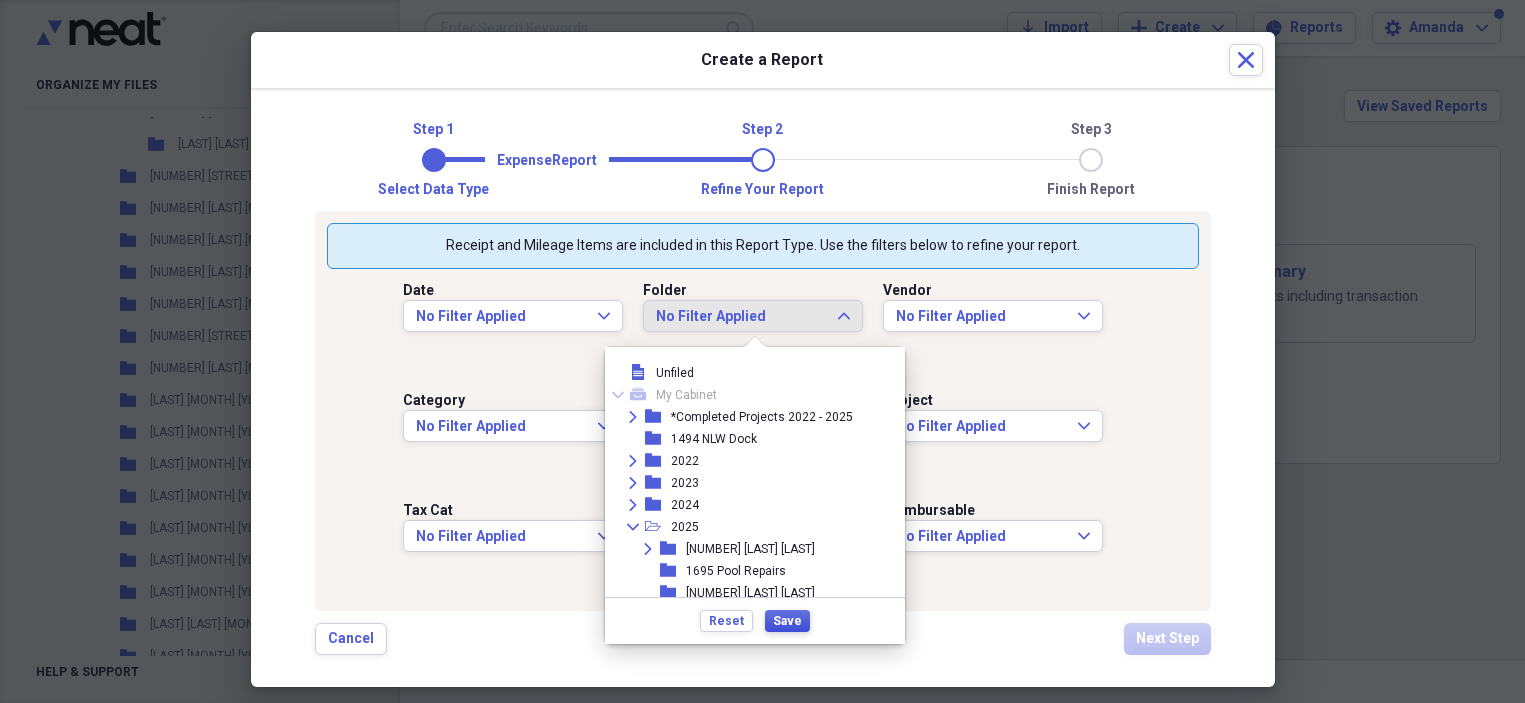 click on "Save" at bounding box center (787, 621) 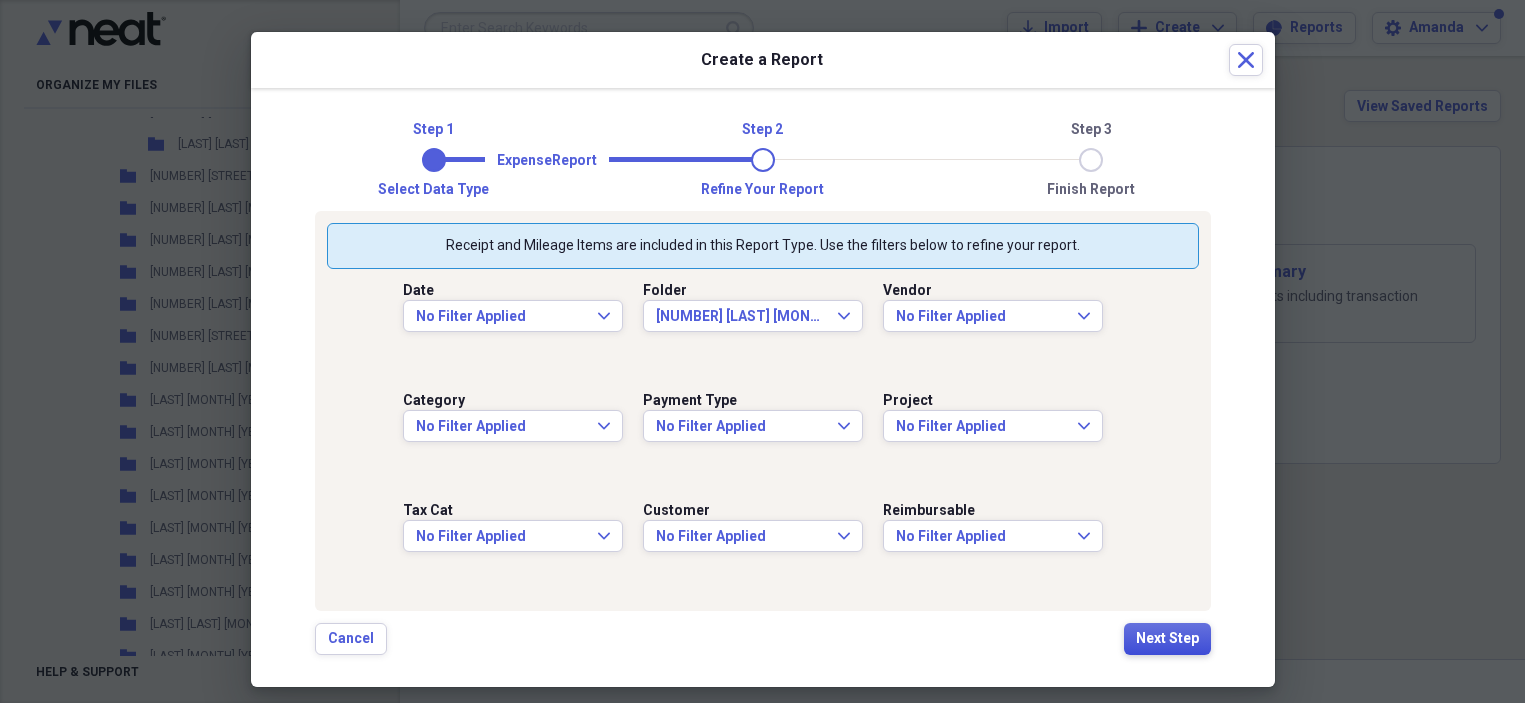 click on "Next Step" at bounding box center [1167, 639] 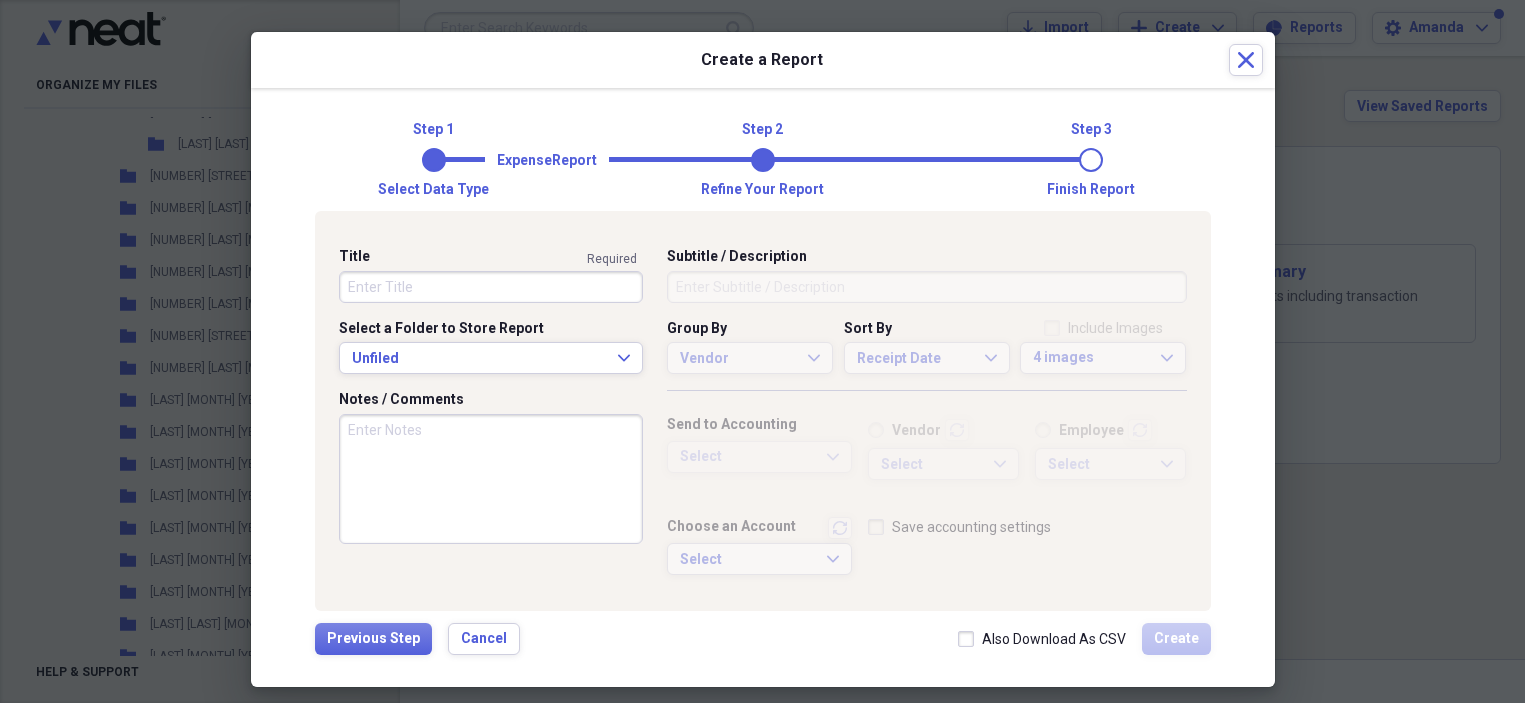 click on "Title" at bounding box center [491, 287] 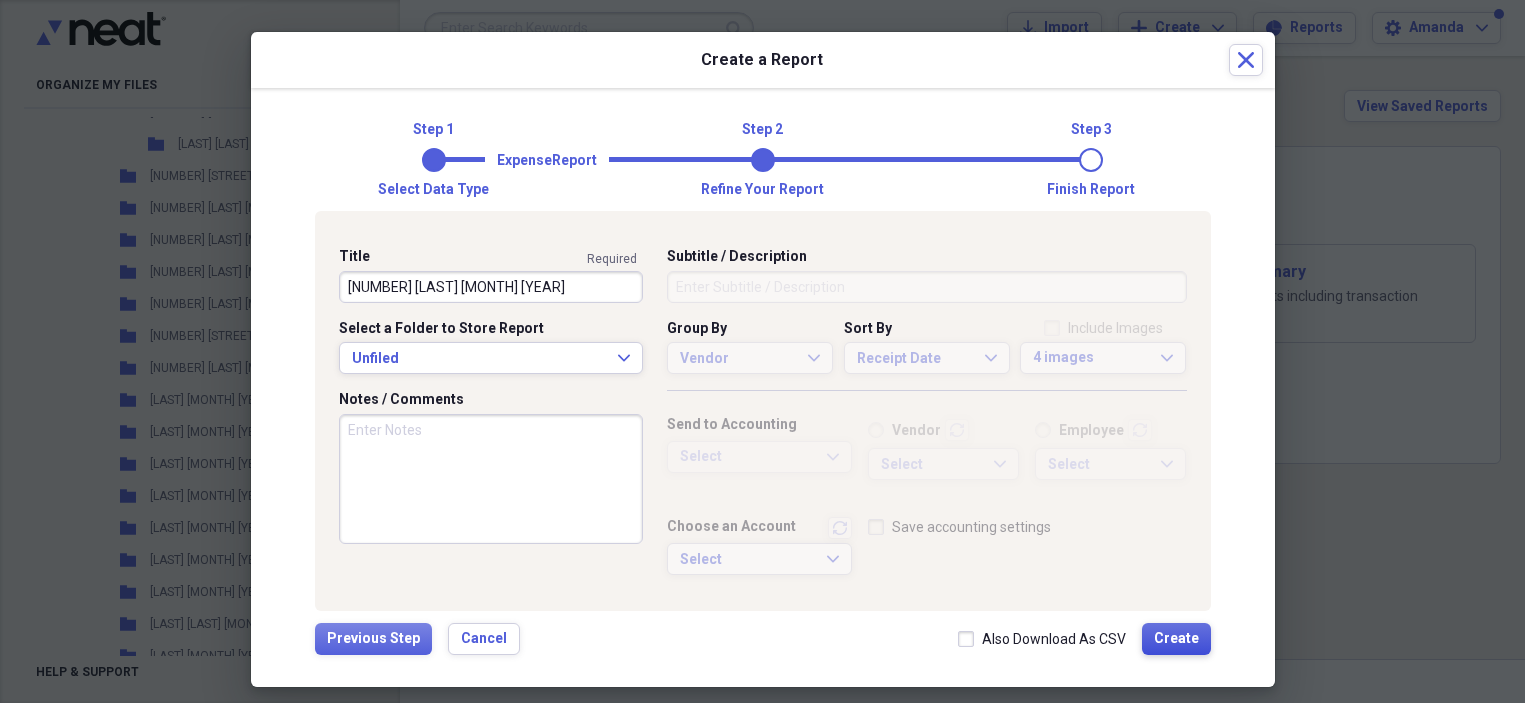 type on "[NUMBER] [LAST] [MONTH] [YEAR]" 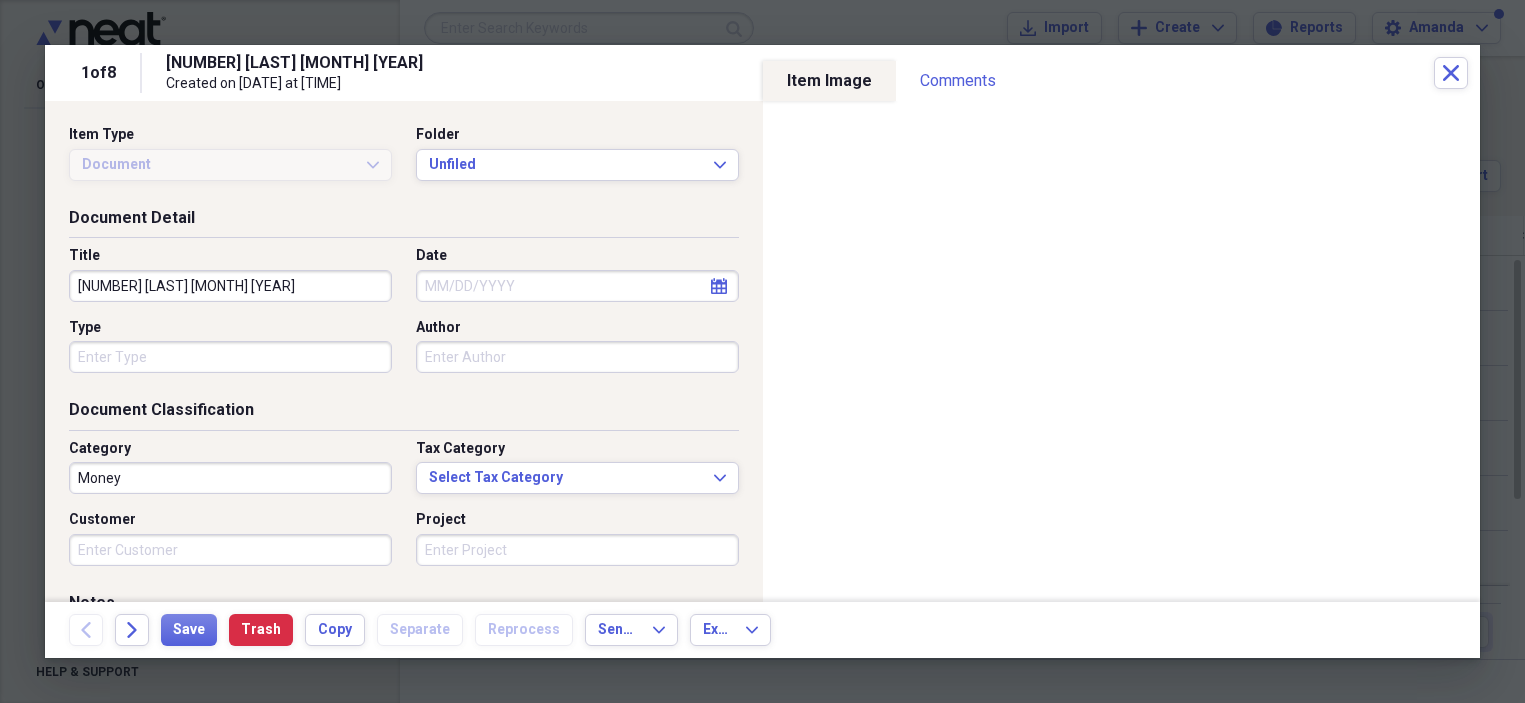 type on "Money" 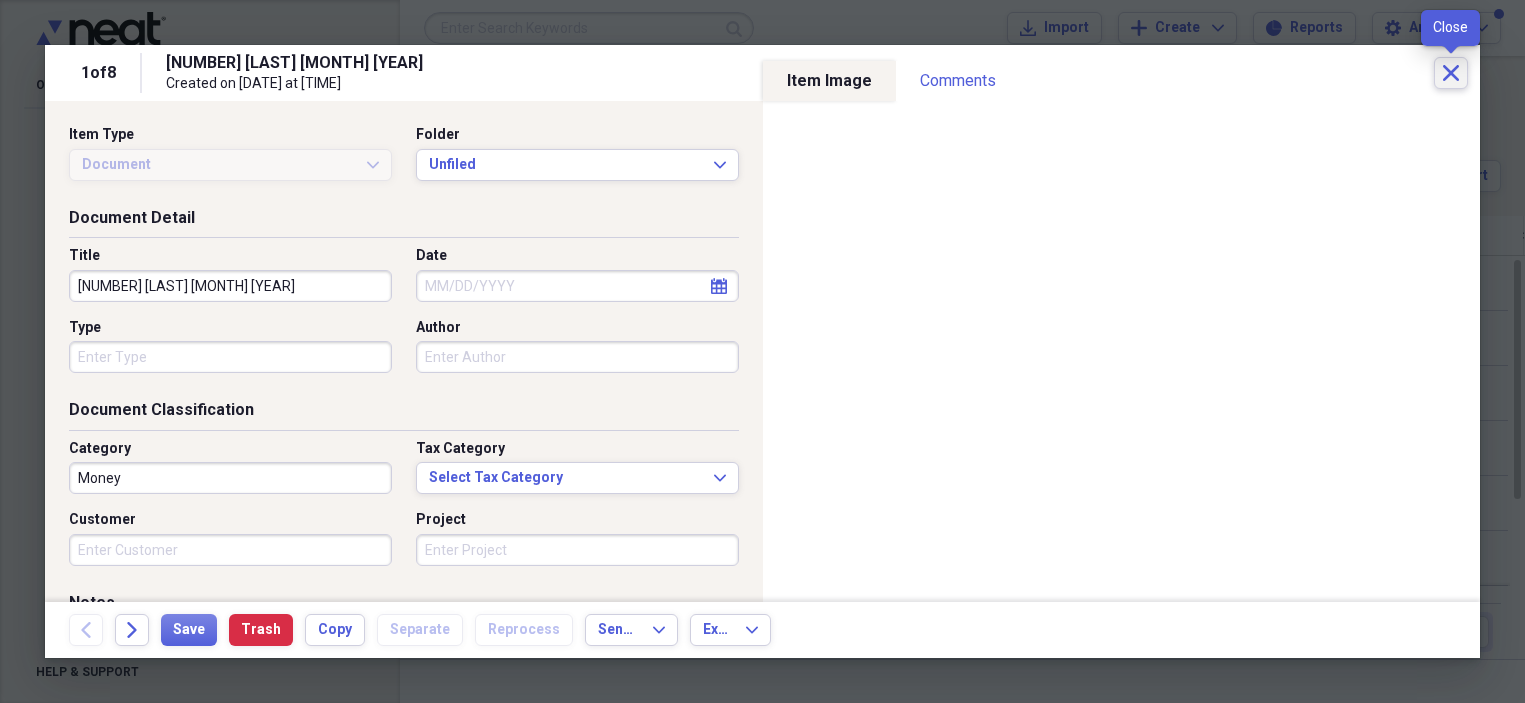 click 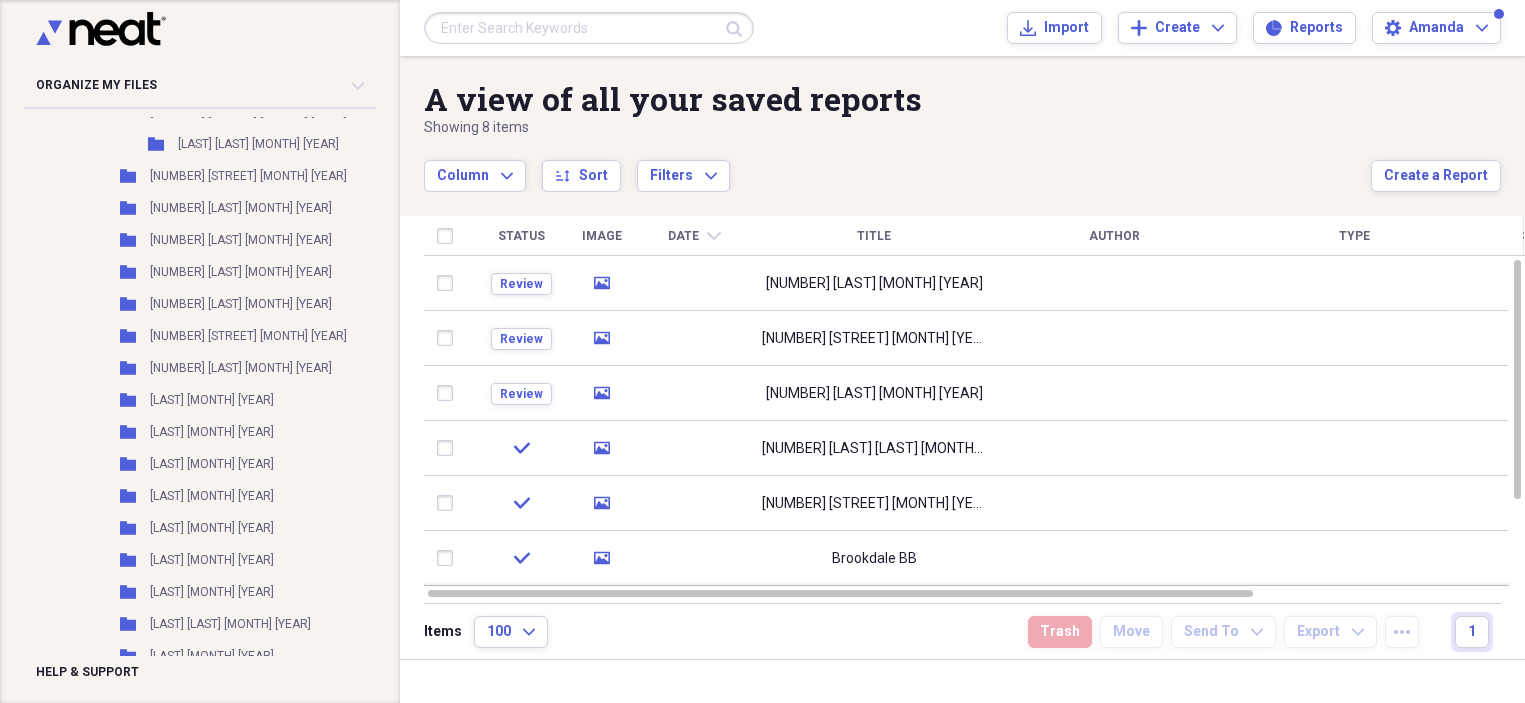 scroll, scrollTop: 1834, scrollLeft: 0, axis: vertical 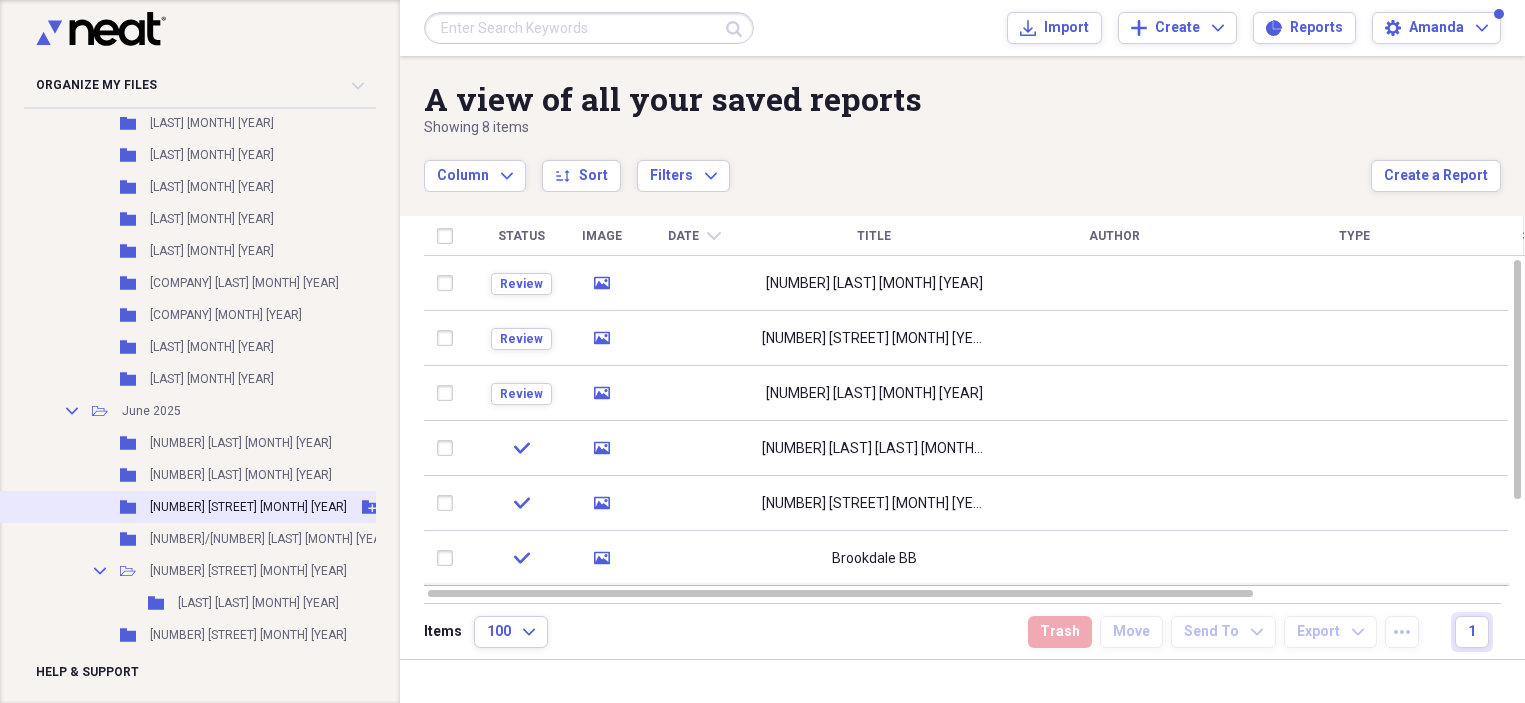click on "[NUMBER] [STREET] [MONTH] [YEAR]" at bounding box center (248, 507) 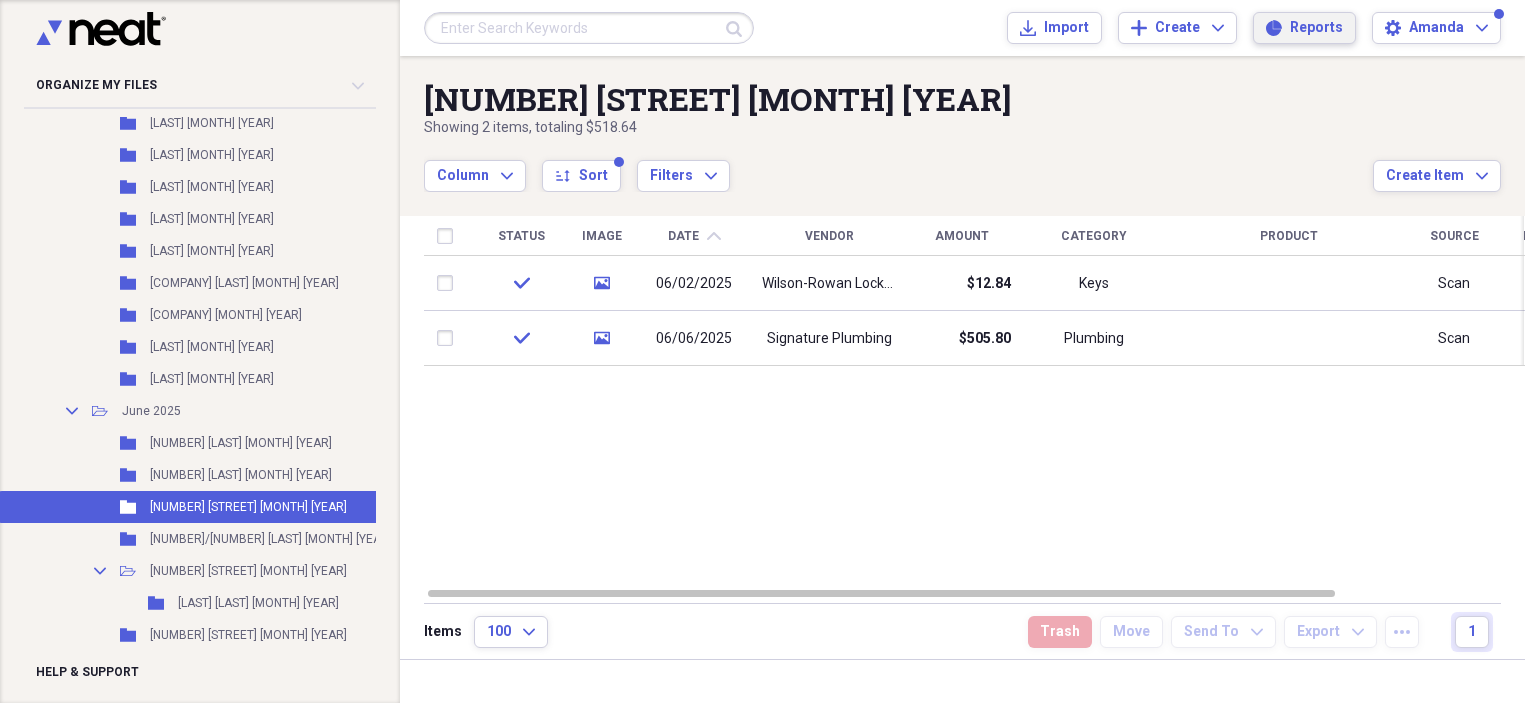 click on "Reports" at bounding box center (1316, 28) 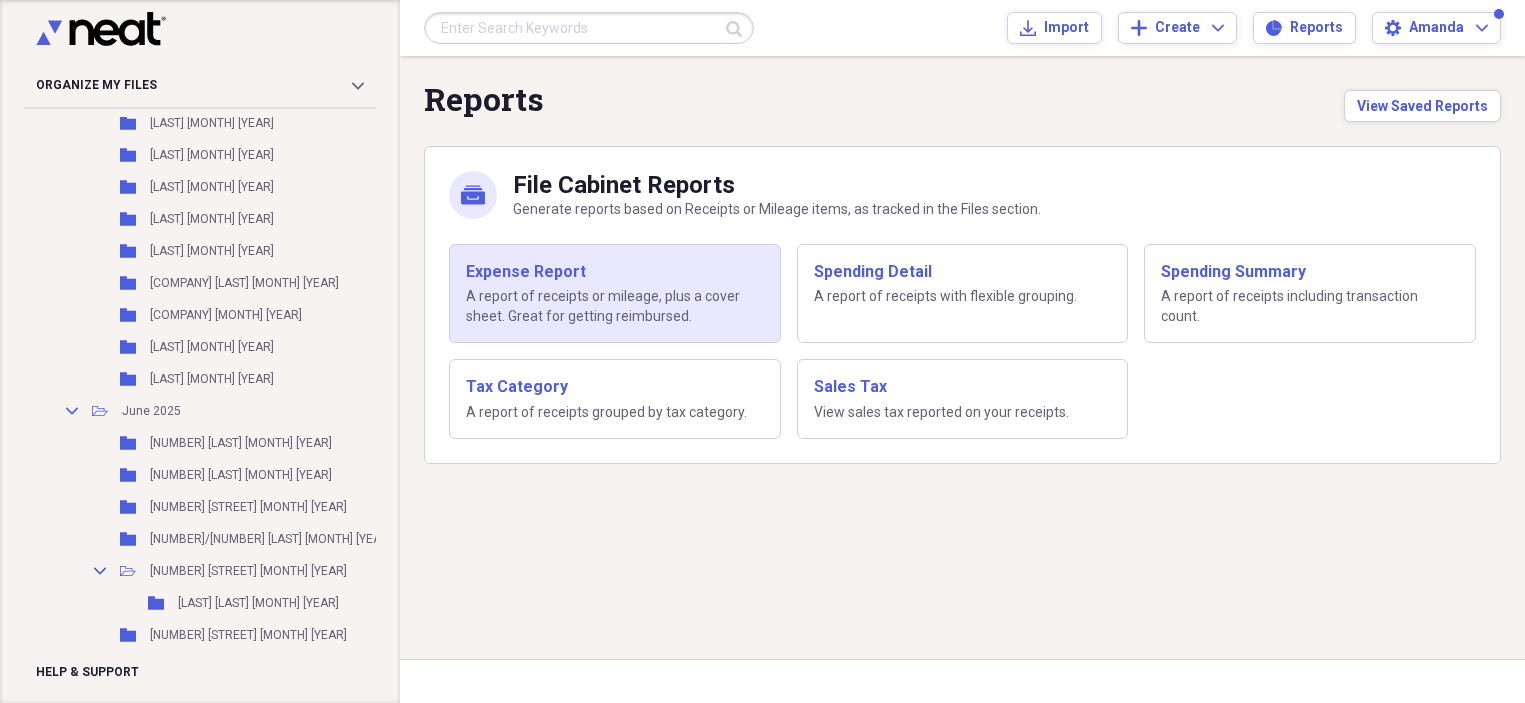 click on "Expense Report" at bounding box center (615, 272) 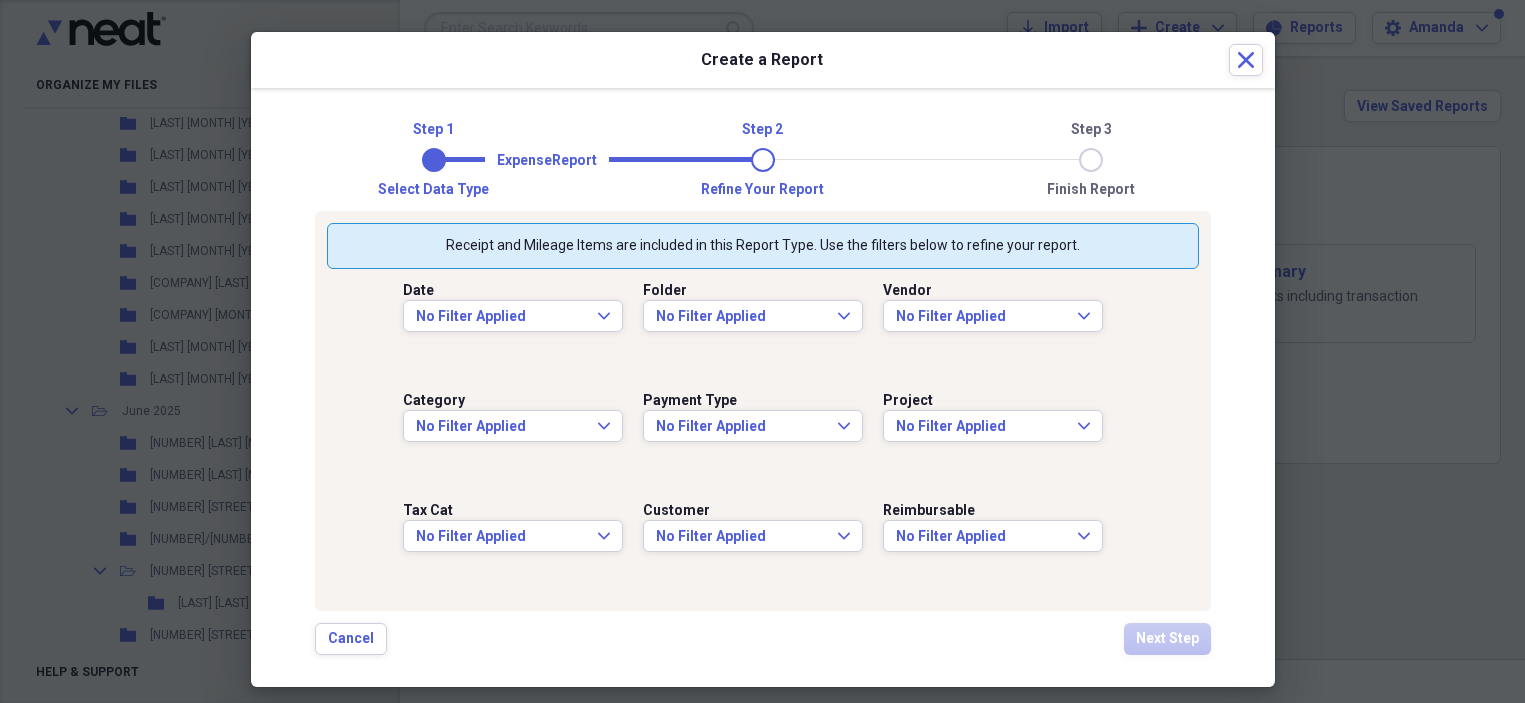 click on "Folder No Filter Applied Expand" at bounding box center (763, 324) 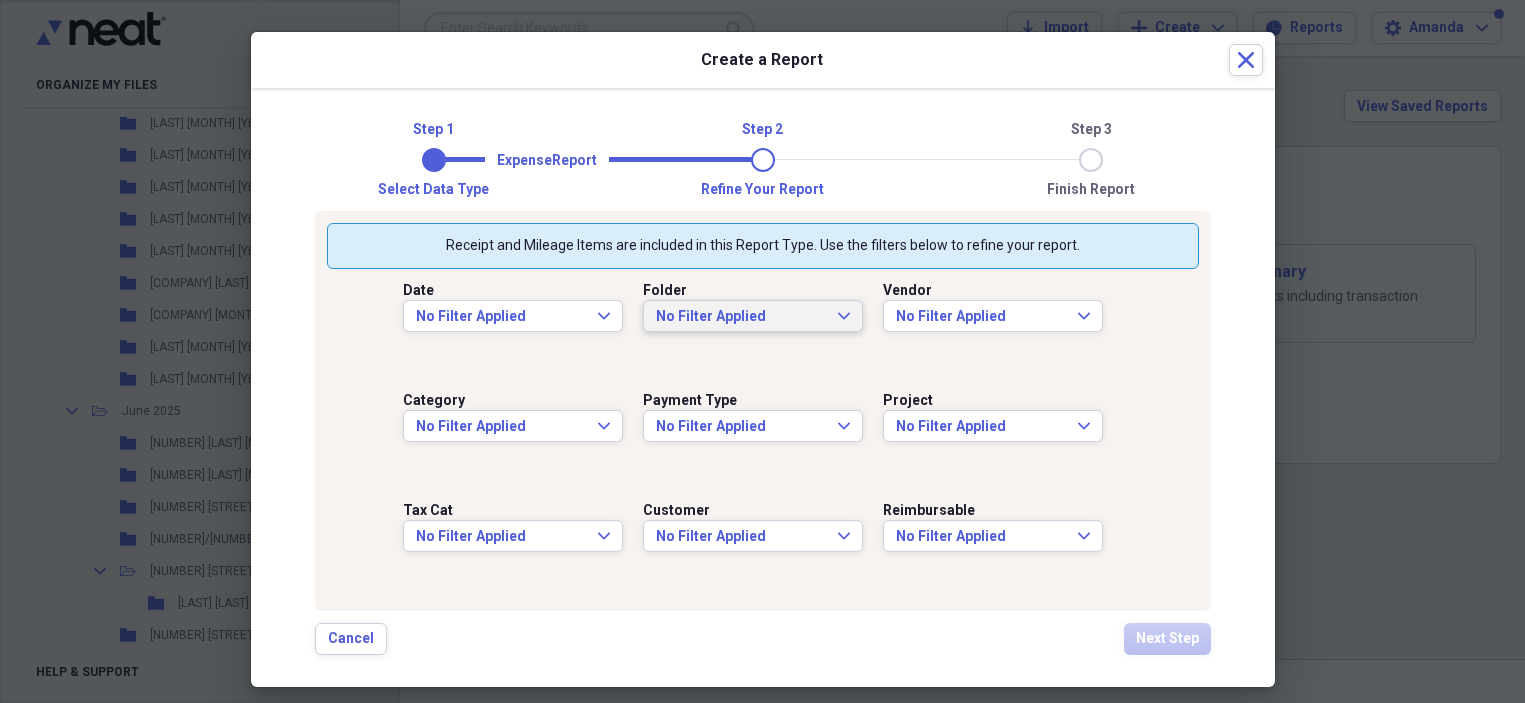 click on "No Filter Applied" at bounding box center (741, 317) 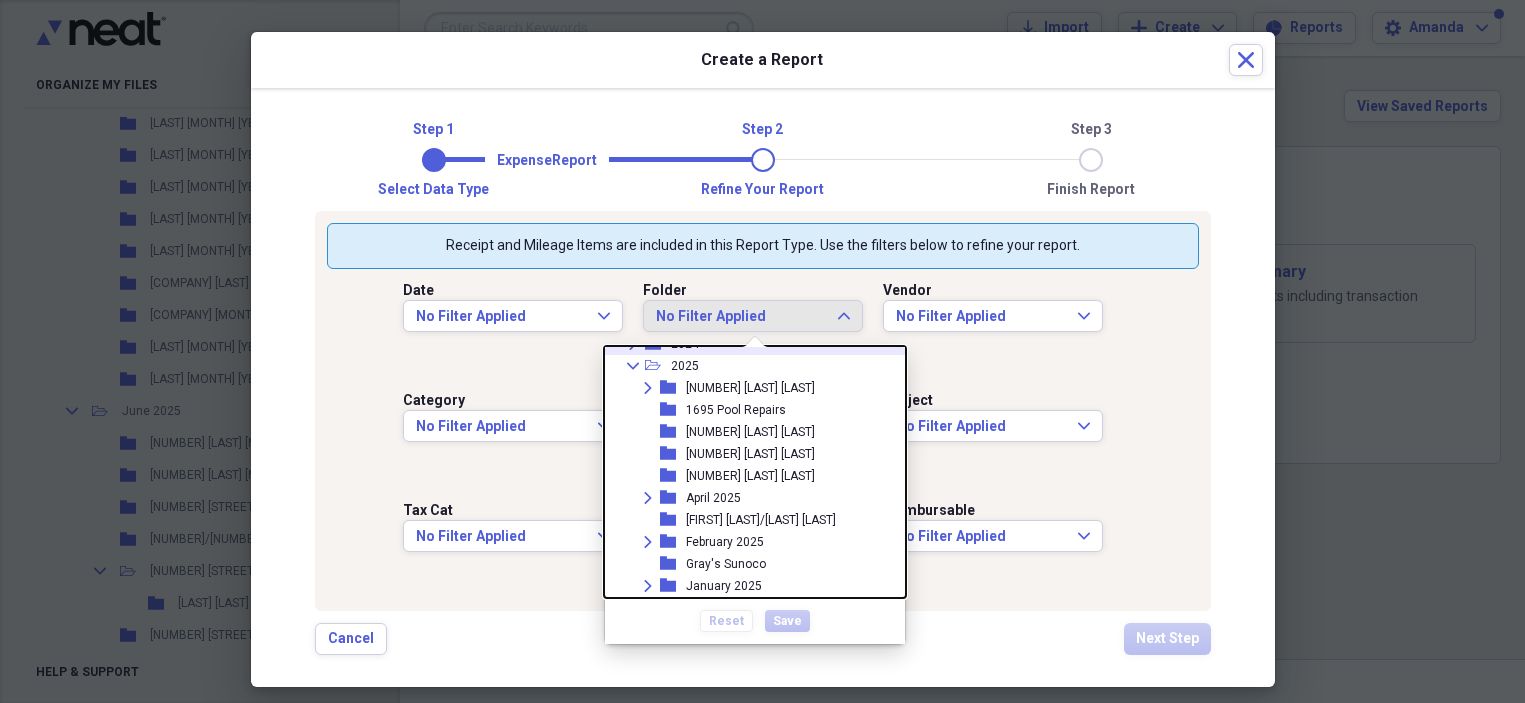 scroll, scrollTop: 206, scrollLeft: 0, axis: vertical 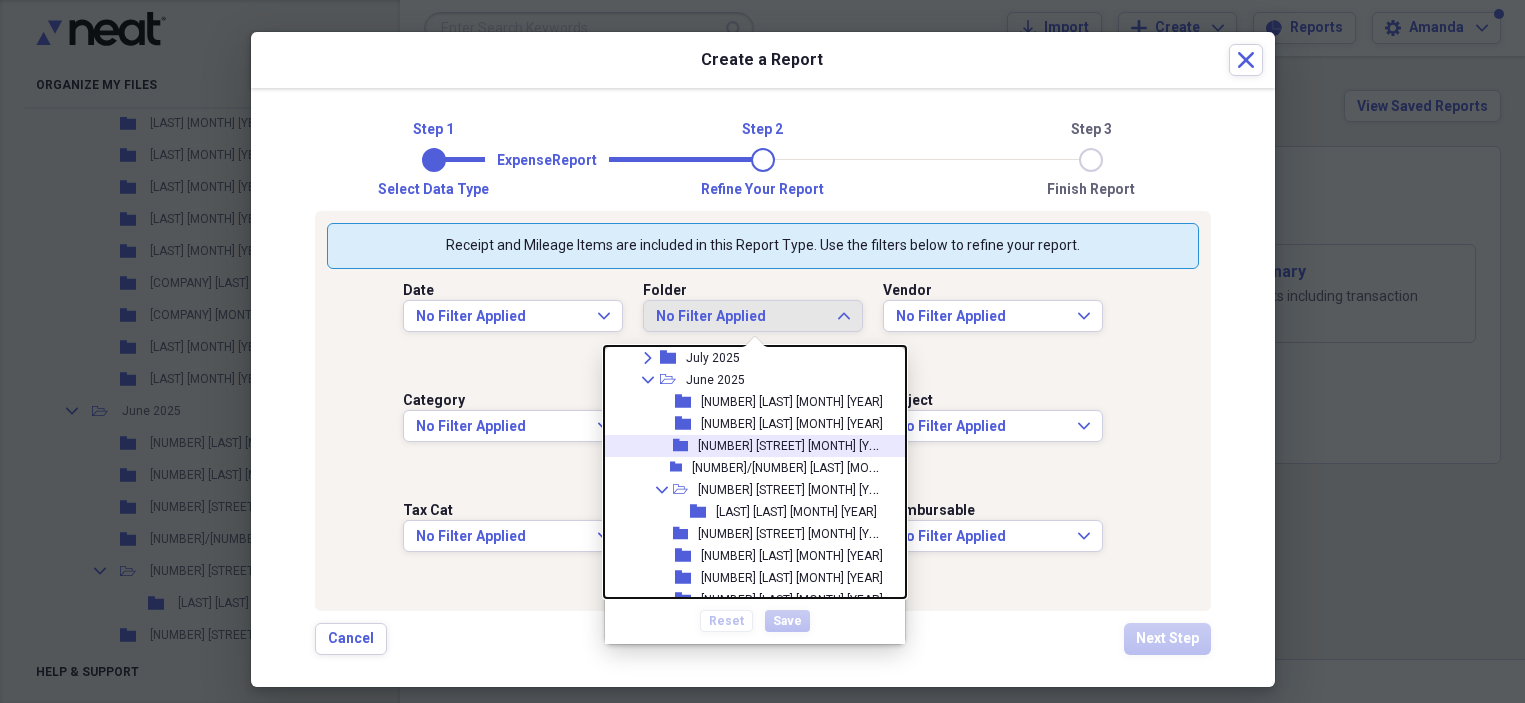 click on "[NUMBER] [STREET] [MONTH] [YEAR]" at bounding box center [796, 444] 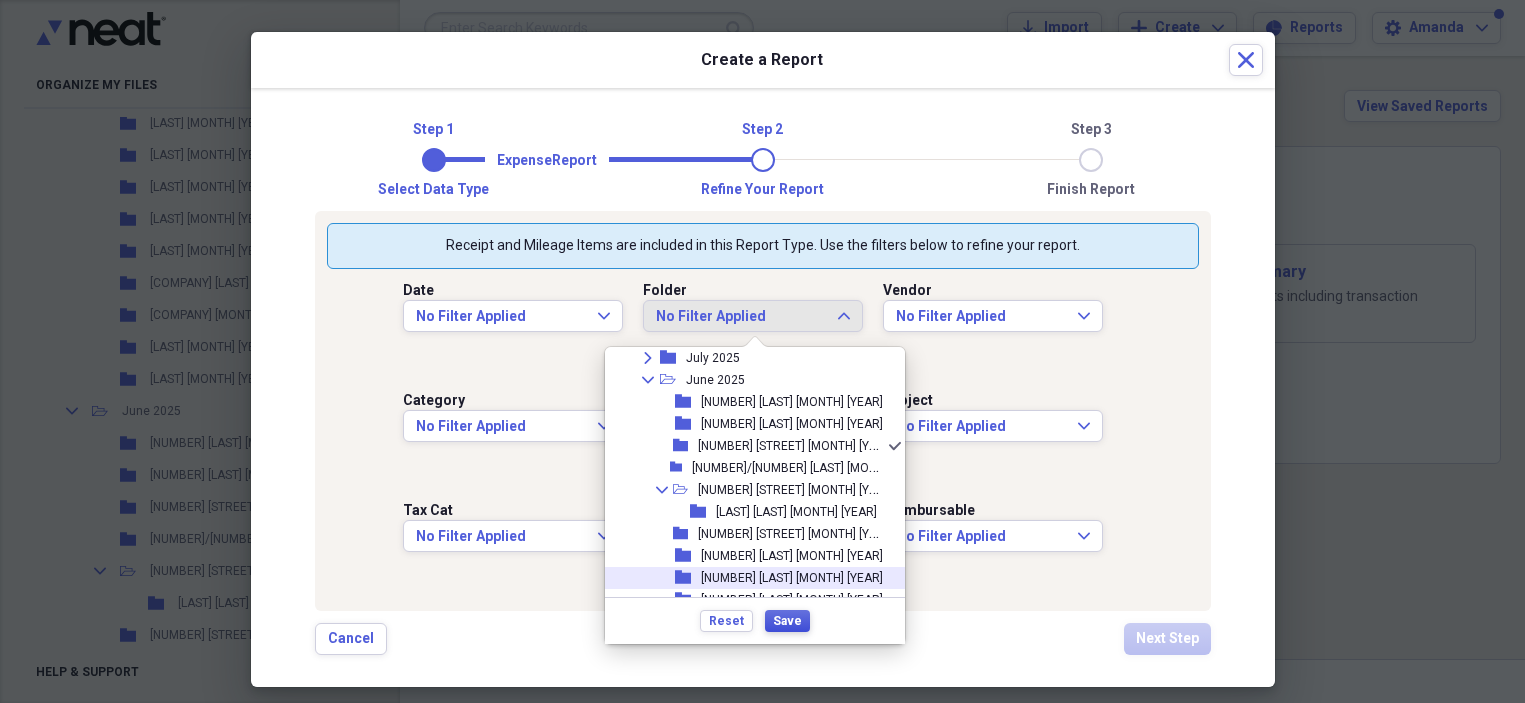 click on "Save" at bounding box center (787, 621) 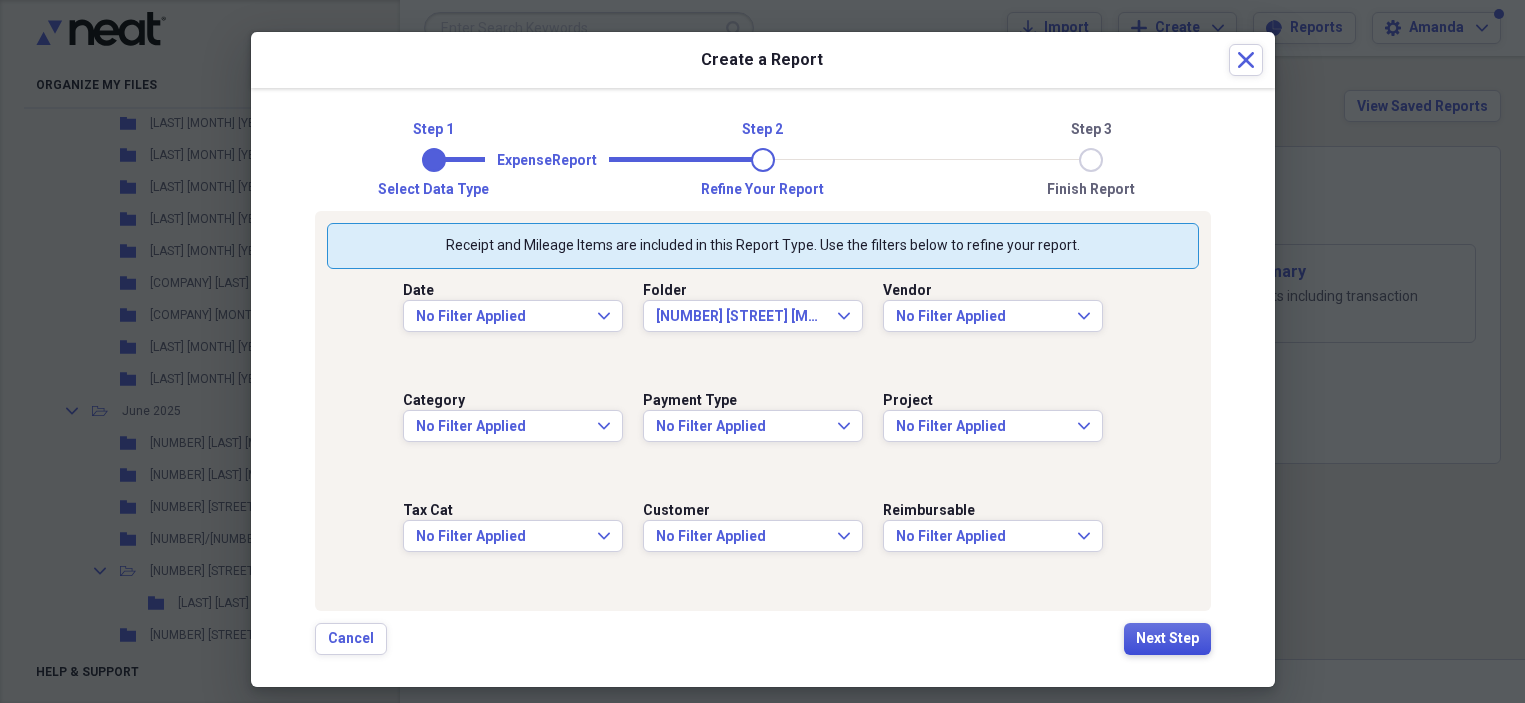 click on "Next Step" at bounding box center (1167, 639) 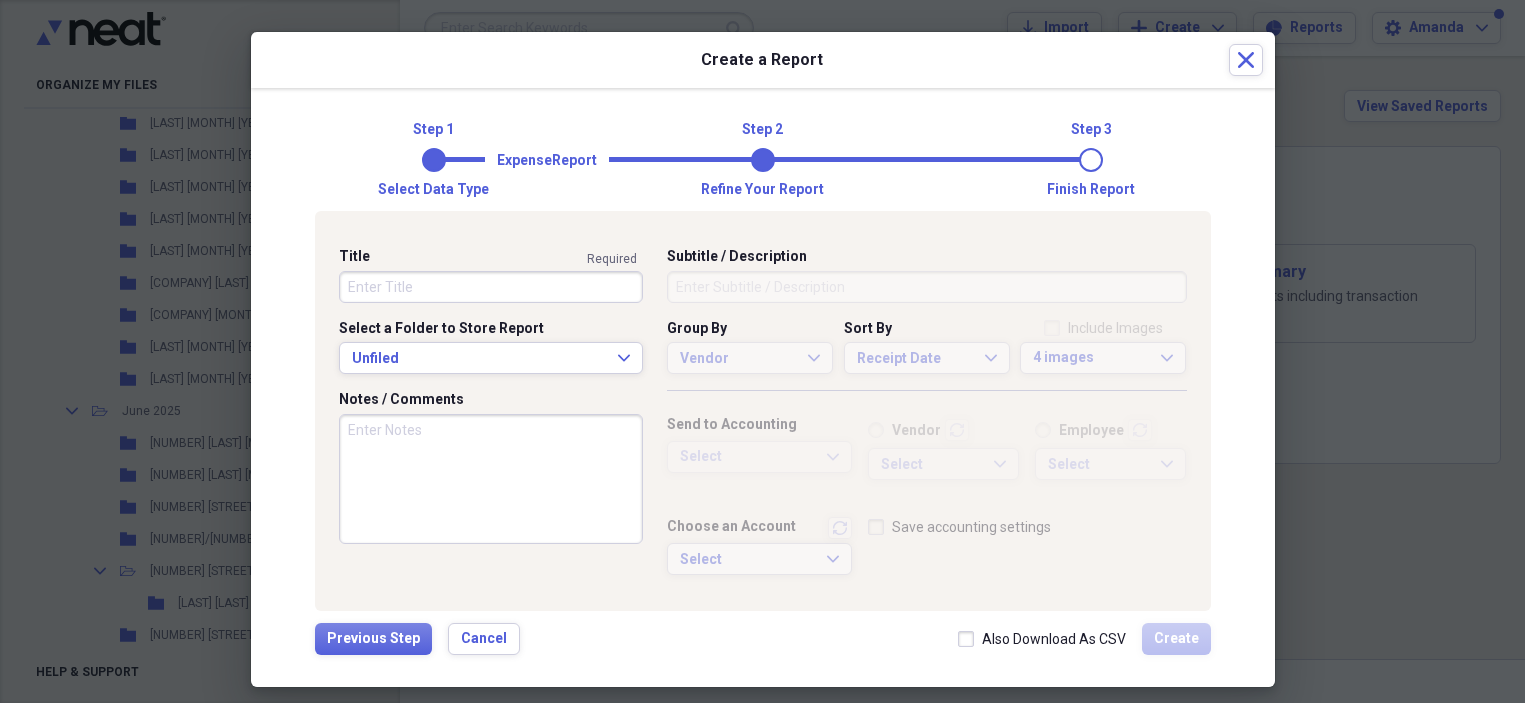 click on "Title" at bounding box center (491, 287) 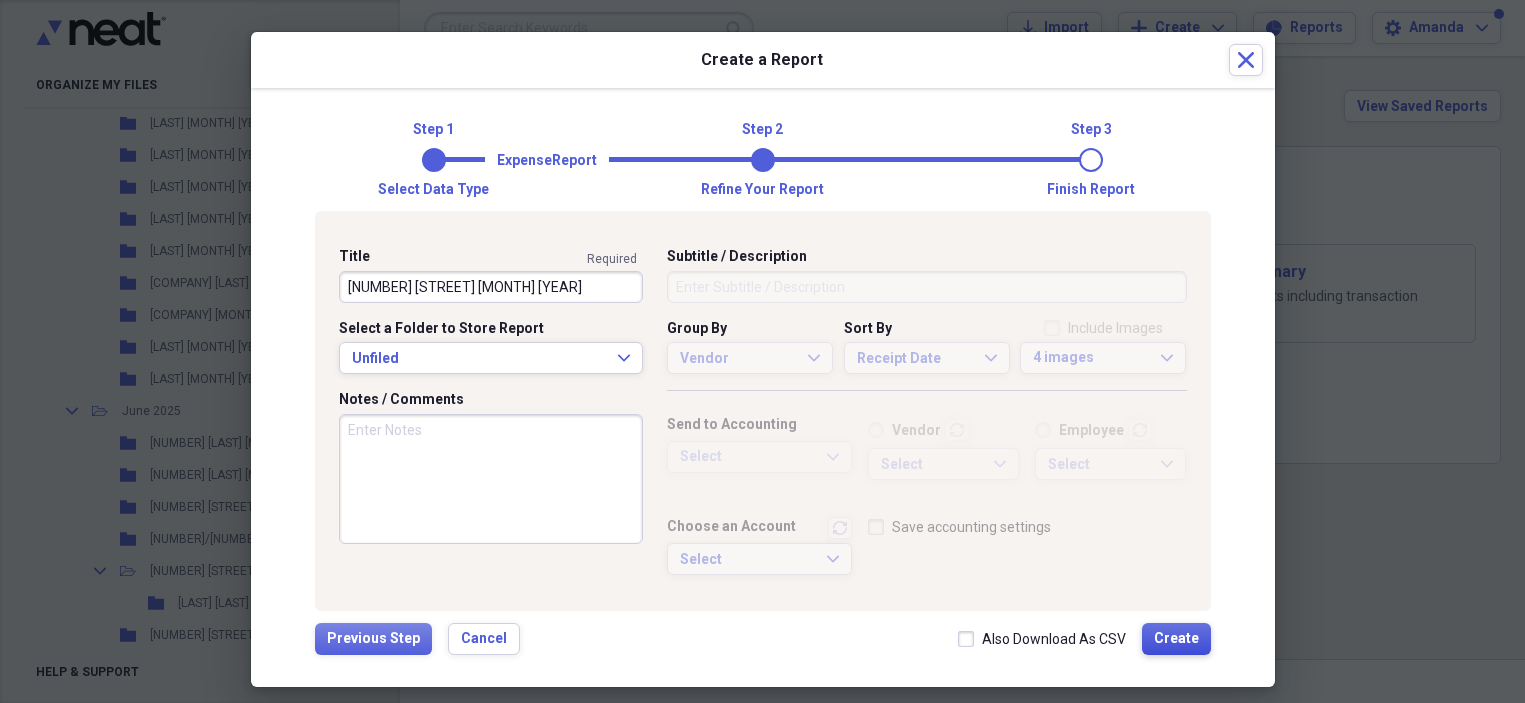 type on "[NUMBER] [STREET] [MONTH] [YEAR]" 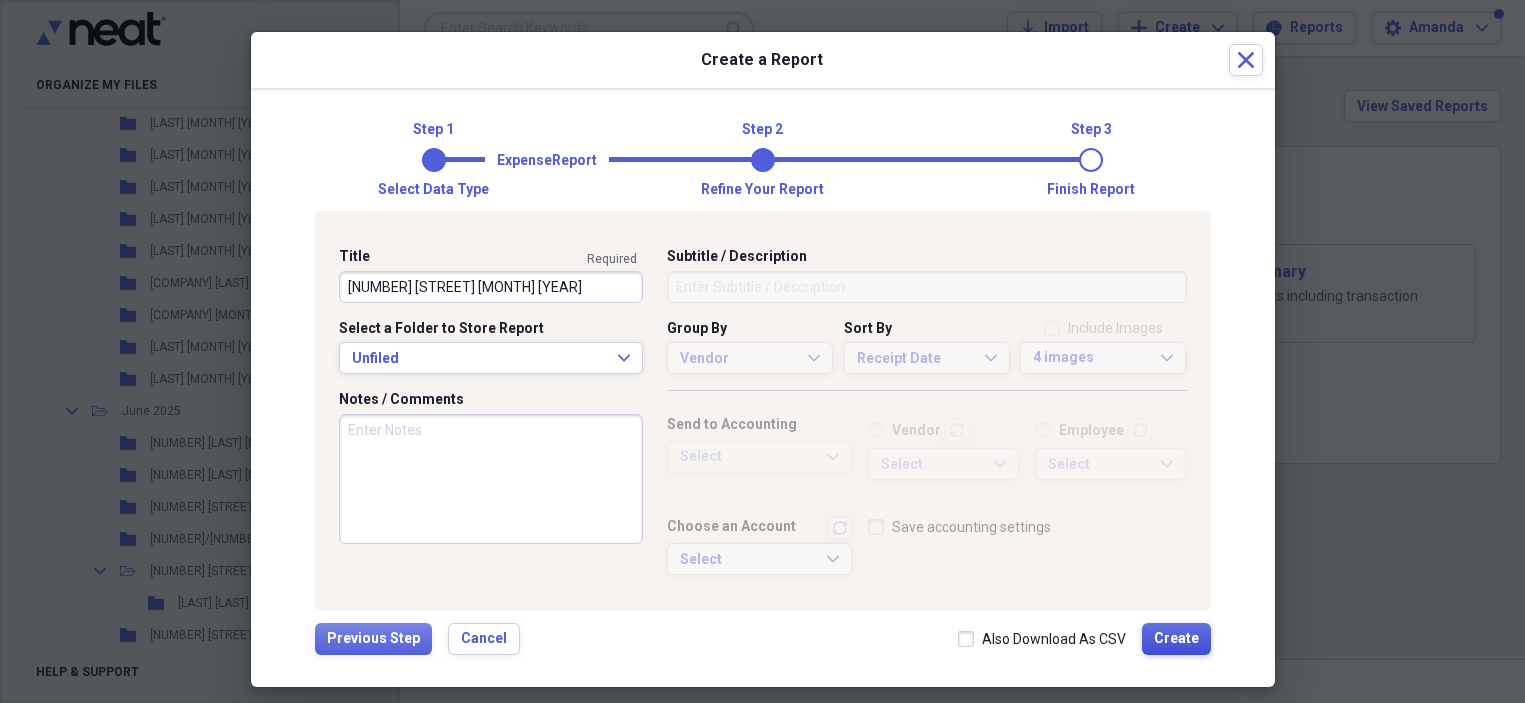 type 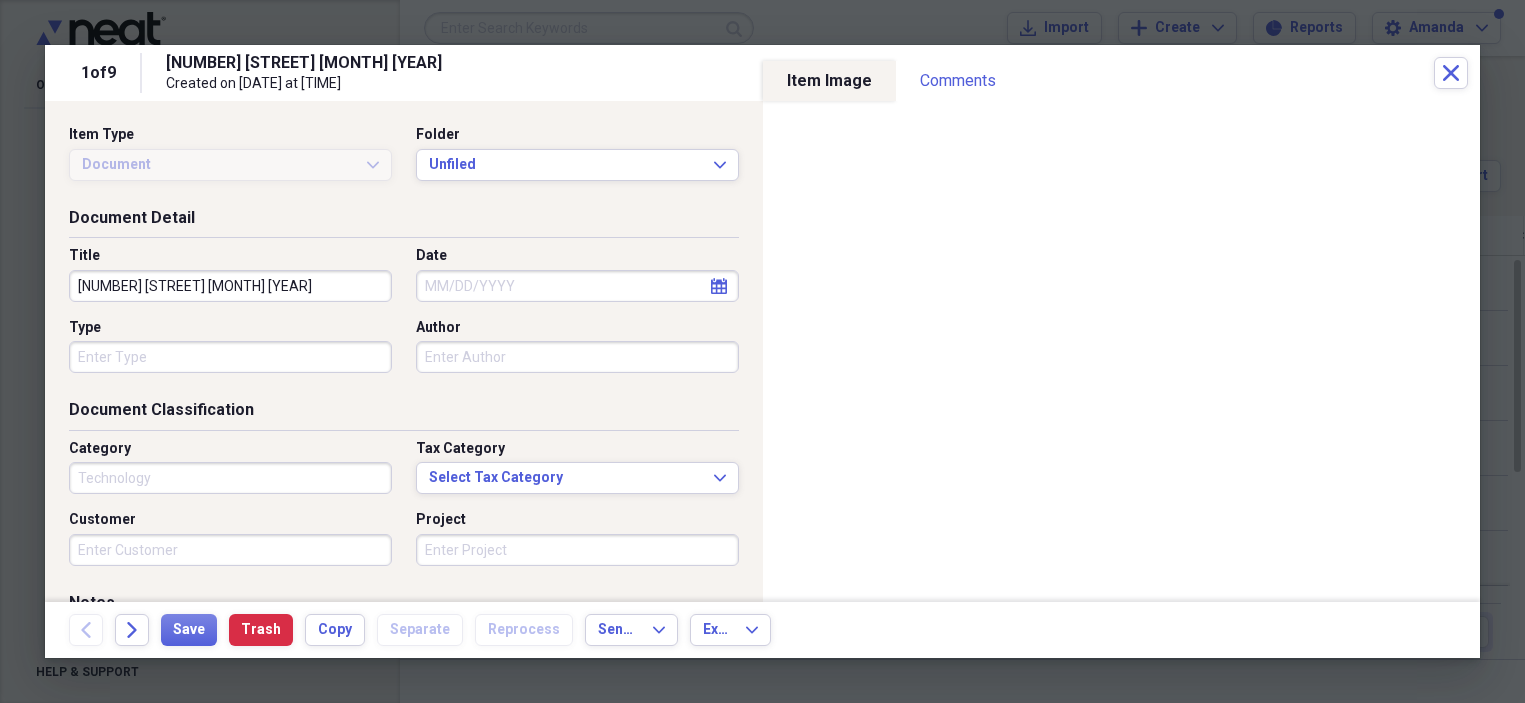 type on "Technology" 